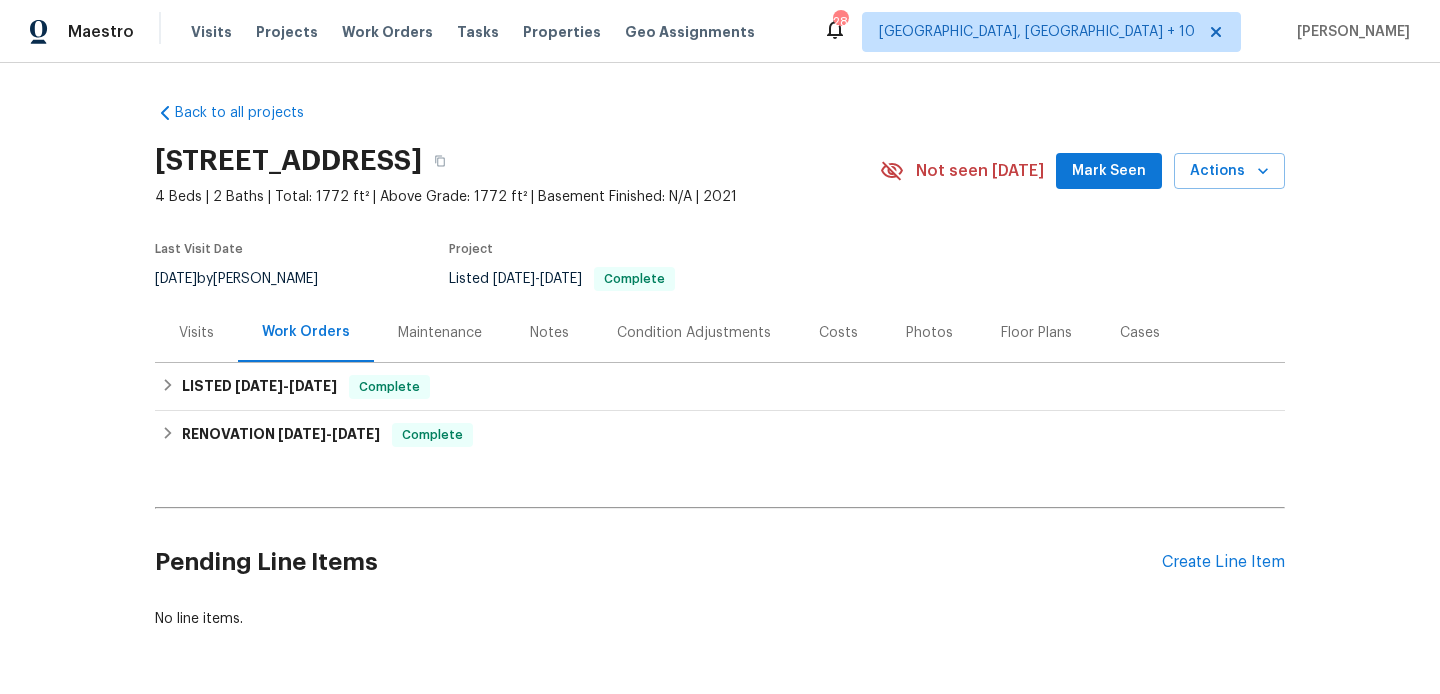 scroll, scrollTop: 0, scrollLeft: 0, axis: both 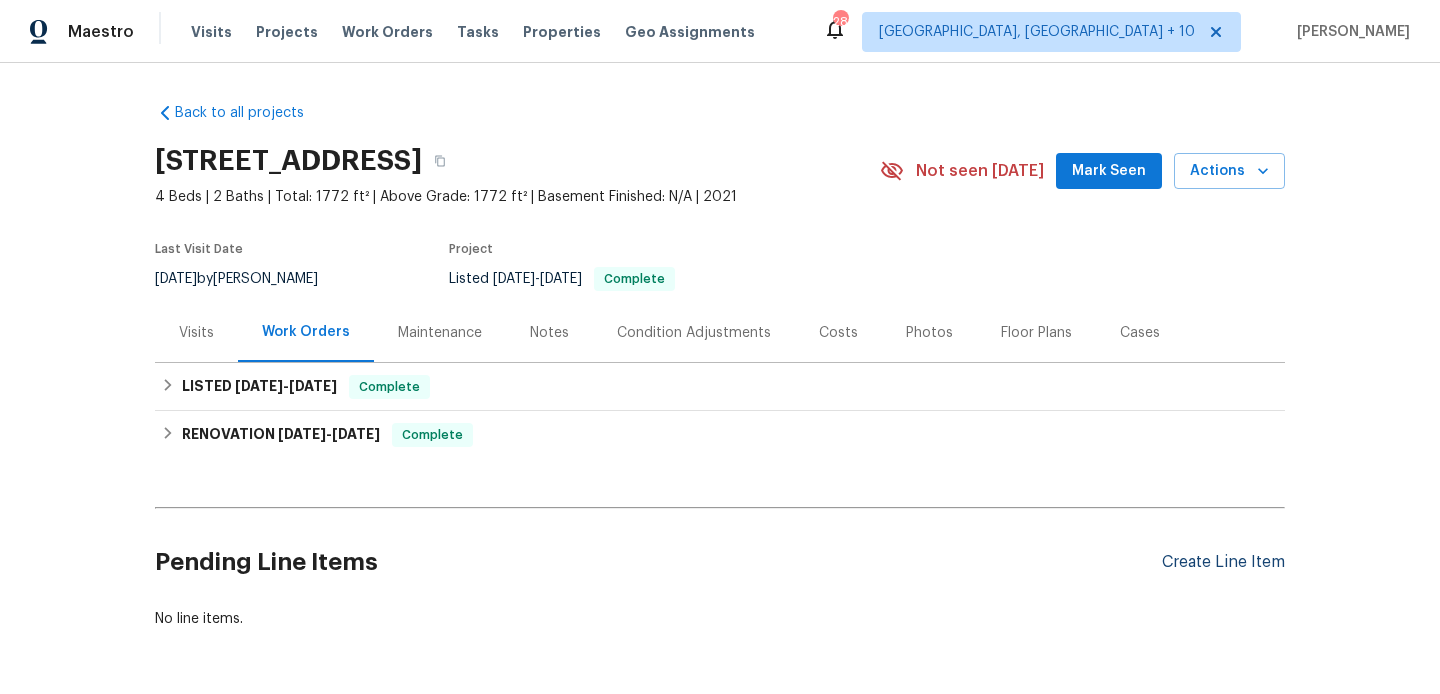 click on "Create Line Item" at bounding box center (1223, 562) 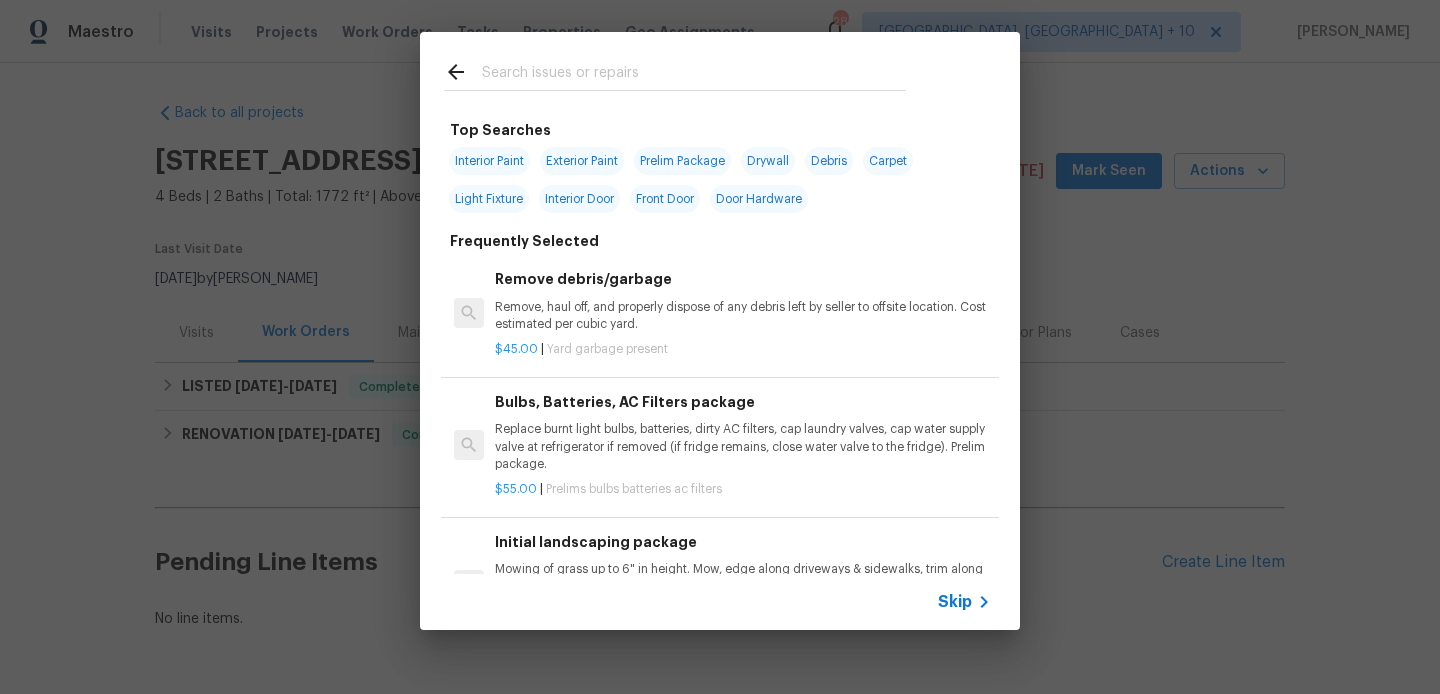 click at bounding box center (694, 75) 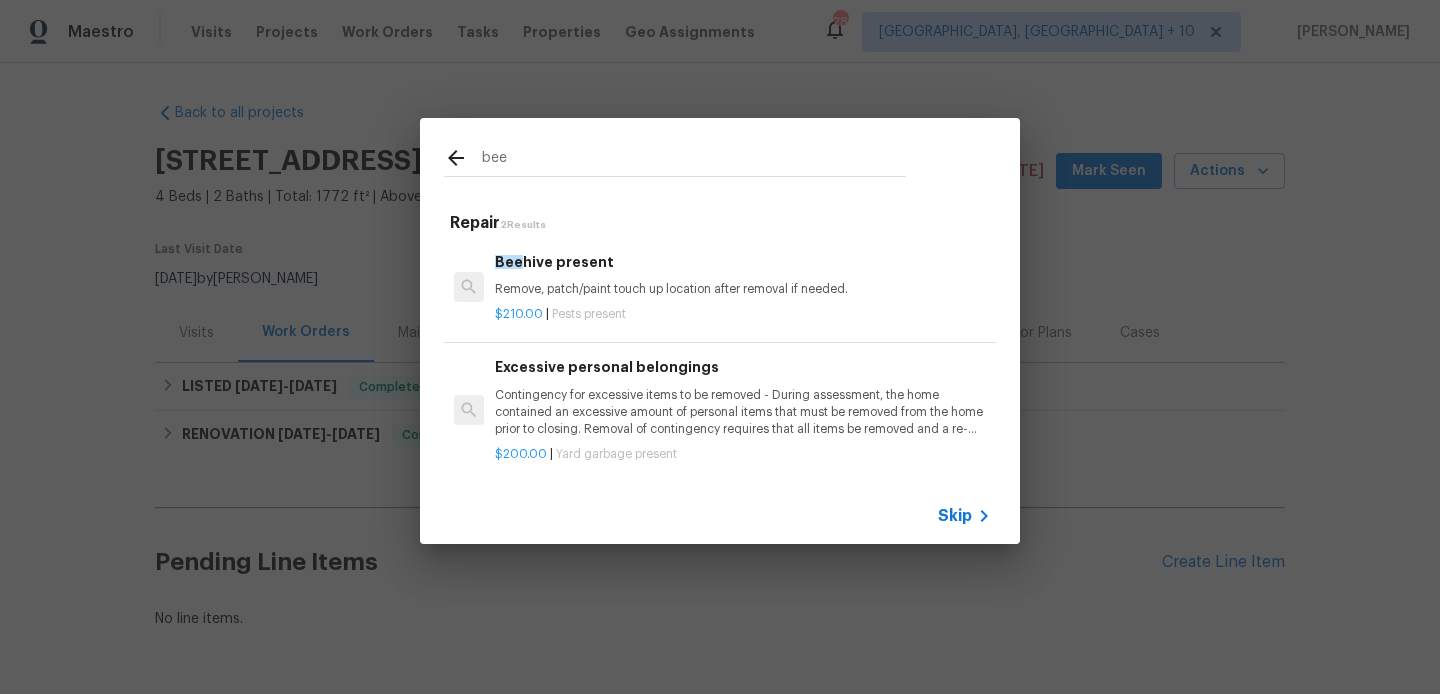 type on "bee" 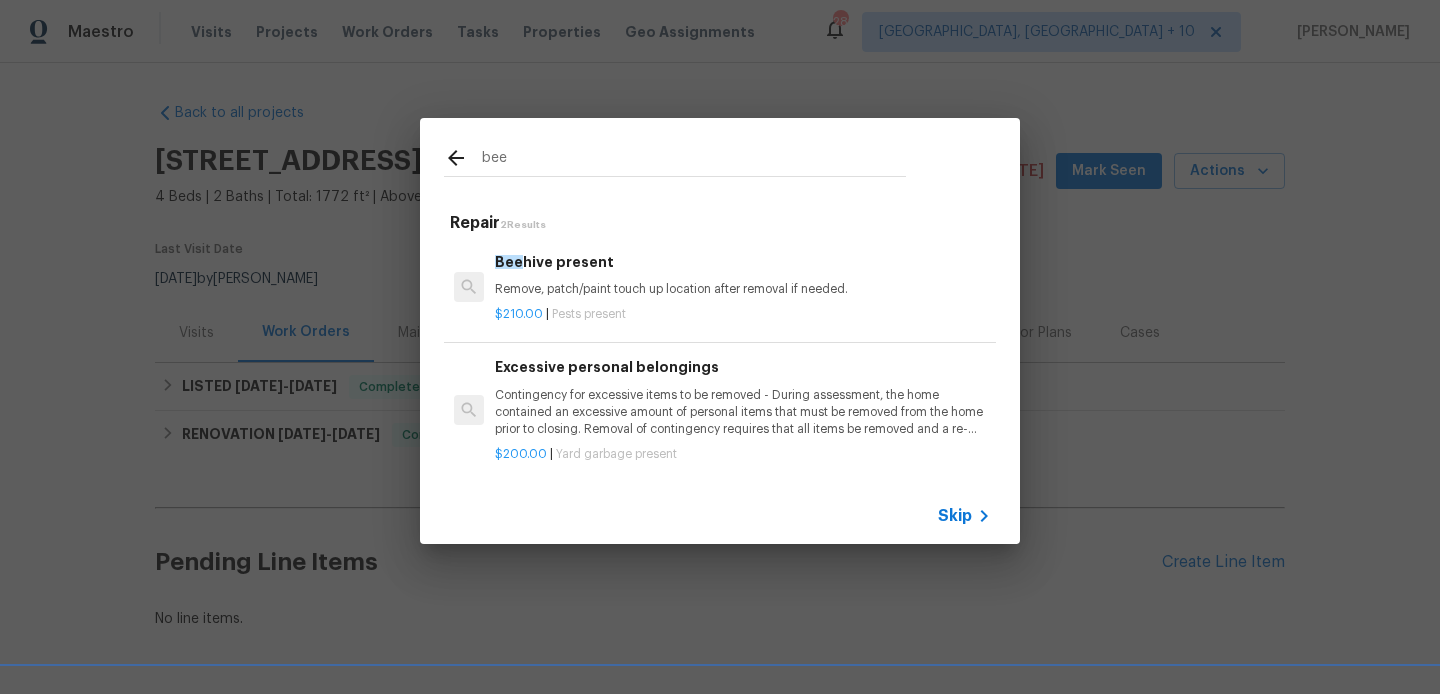 click on "Bee hive present Remove, patch/paint touch up location after removal if needed." at bounding box center [743, 275] 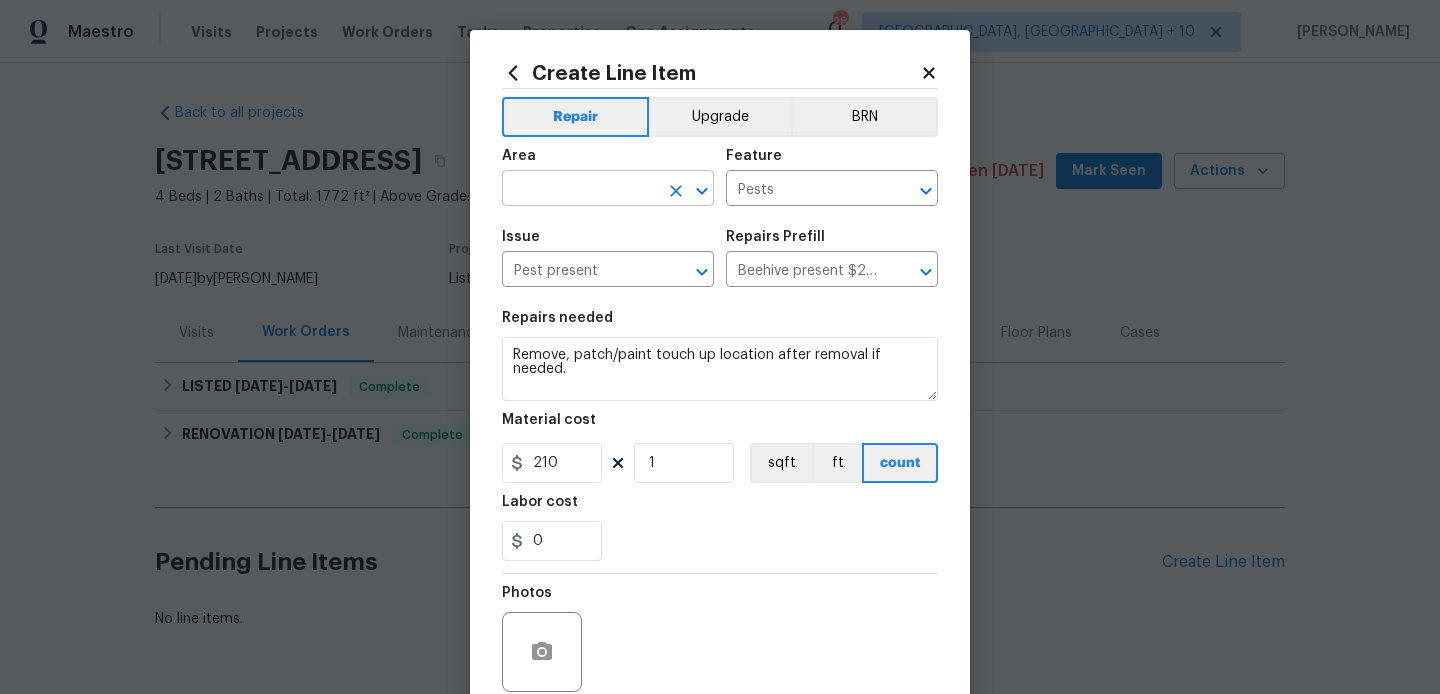 click at bounding box center [580, 190] 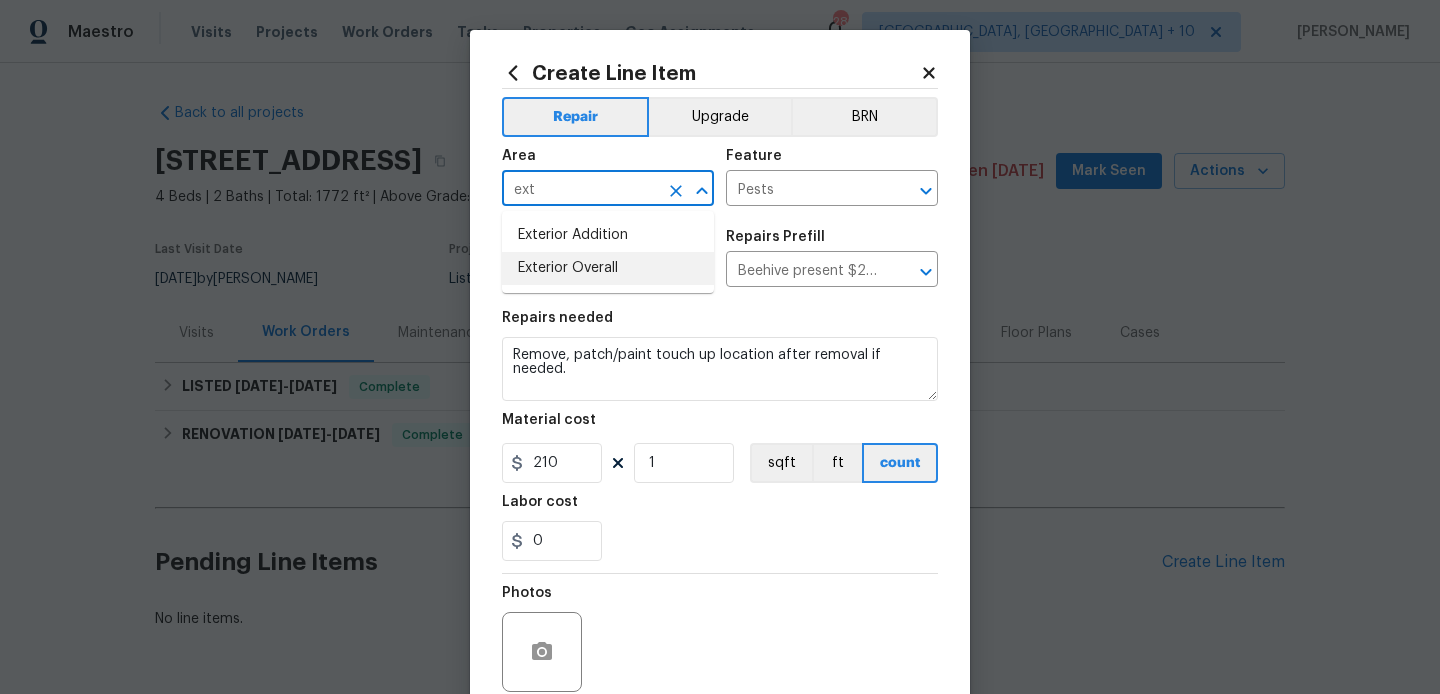 click on "Exterior Overall" at bounding box center [608, 268] 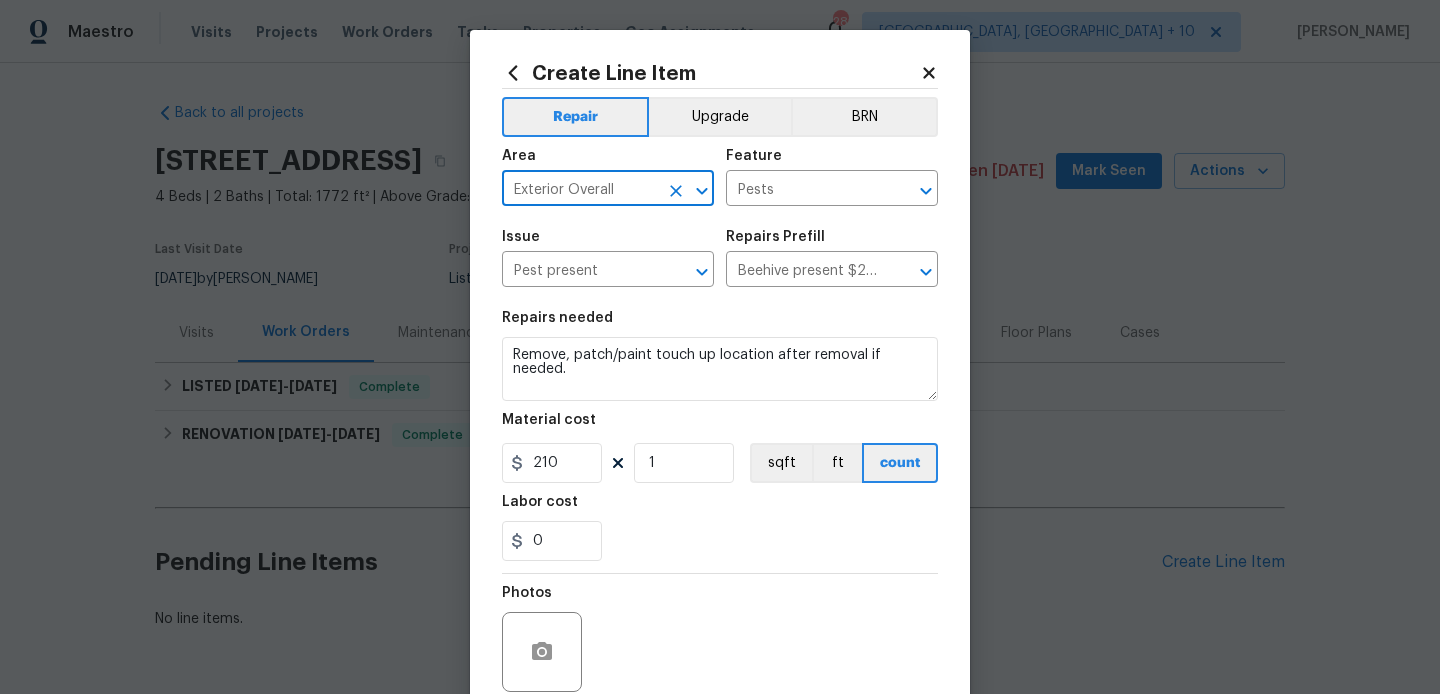 type on "Exterior Overall" 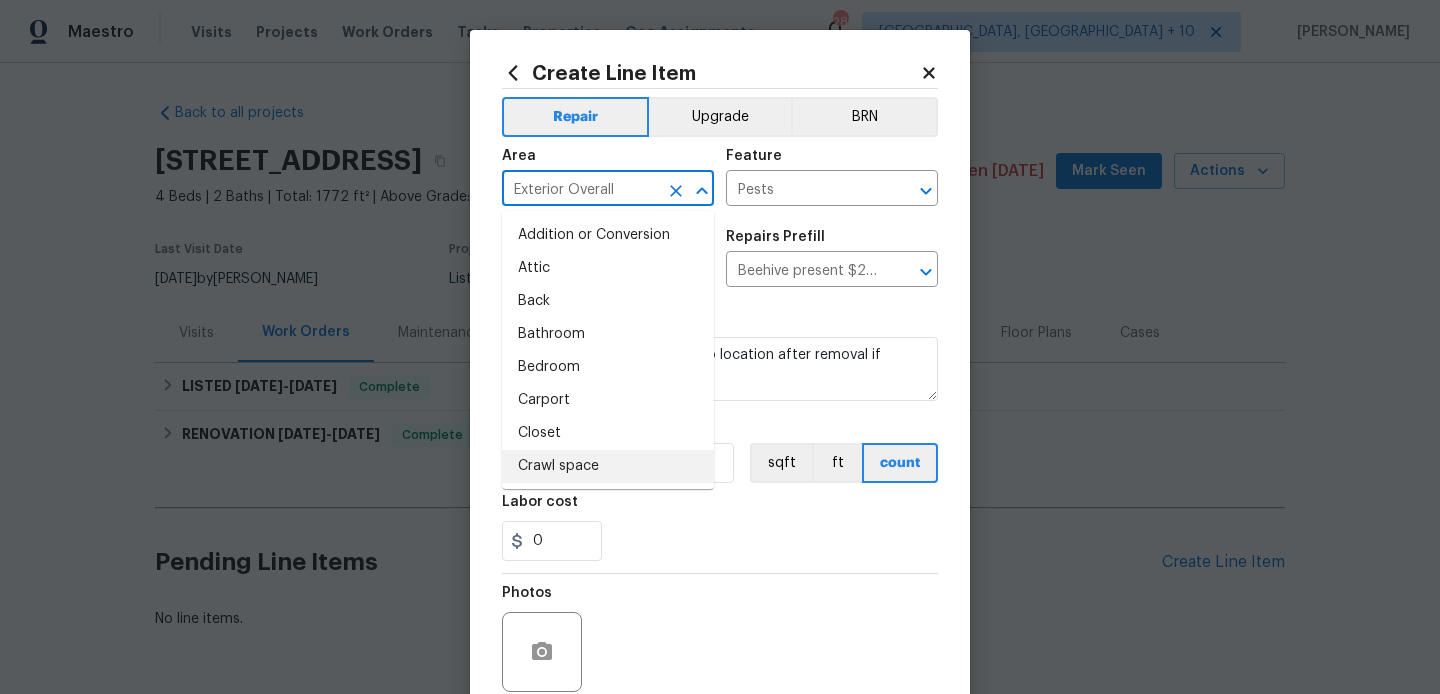 click on "Repairs needed Remove, patch/paint touch up location after removal if needed. Material cost 210 1 sqft ft count Labor cost 0" at bounding box center [720, 436] 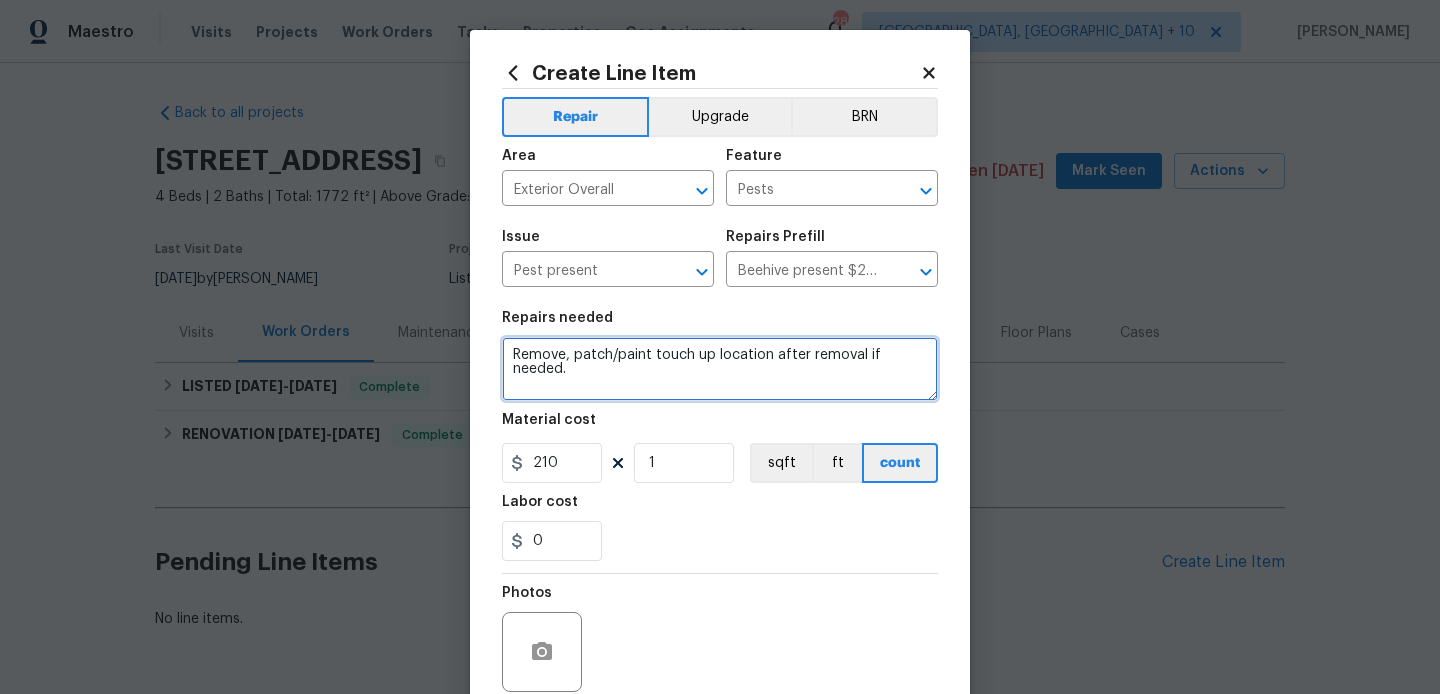 click on "Remove, patch/paint touch up location after removal if needed." at bounding box center [720, 369] 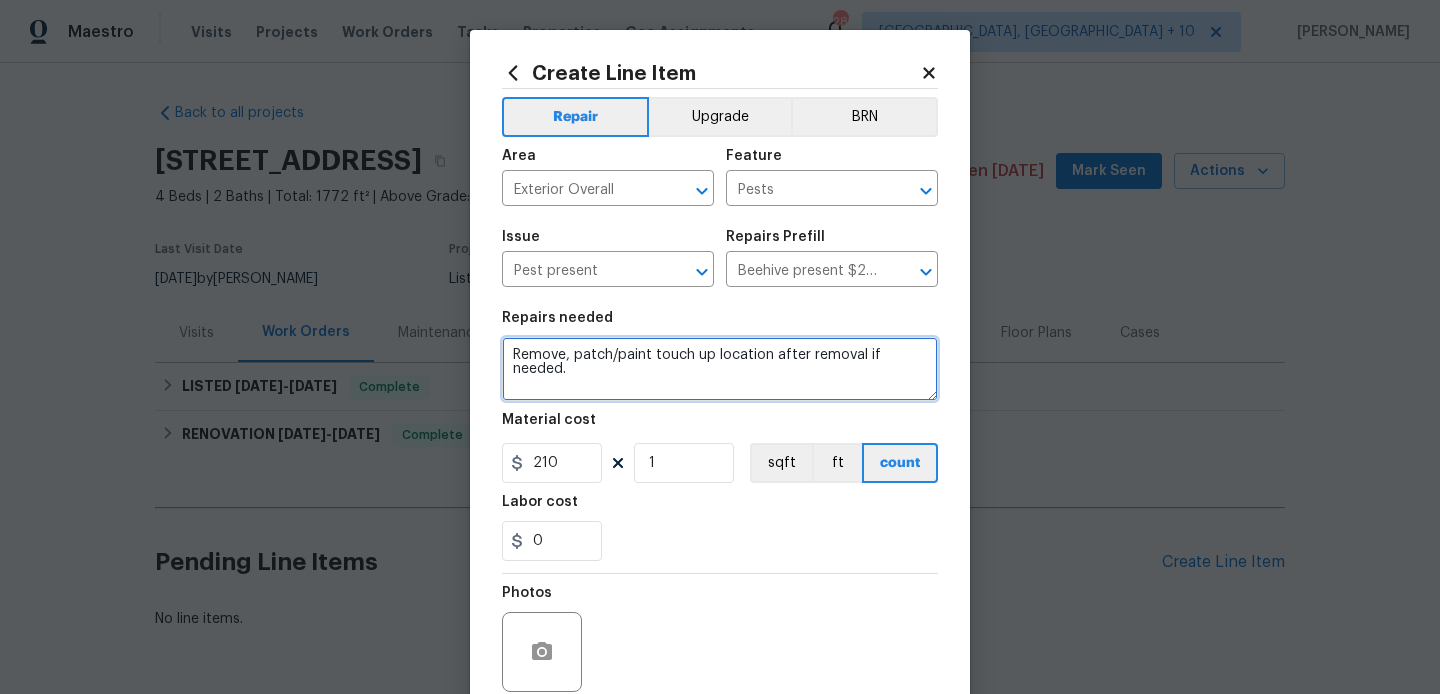 click on "Remove, patch/paint touch up location after removal if needed." at bounding box center (720, 369) 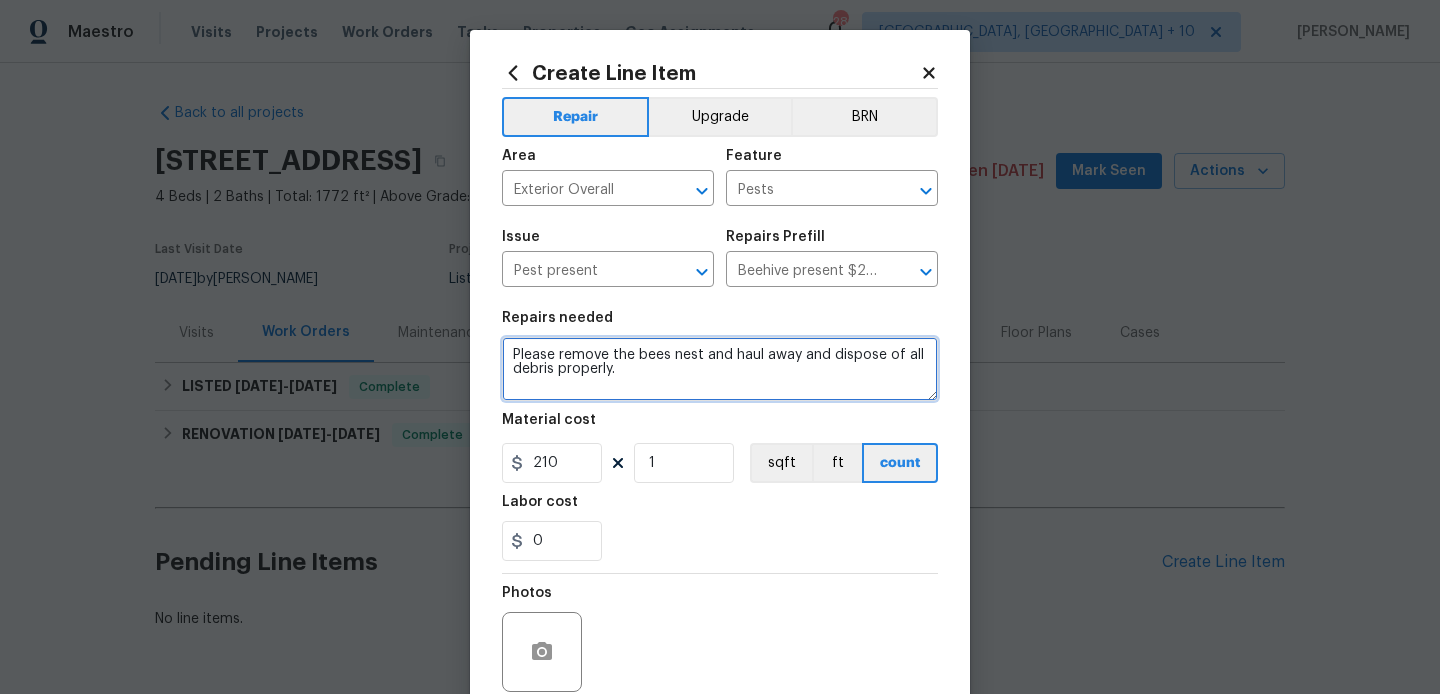 type on "Please remove the bees nest and haul away and dispose of all debris properly." 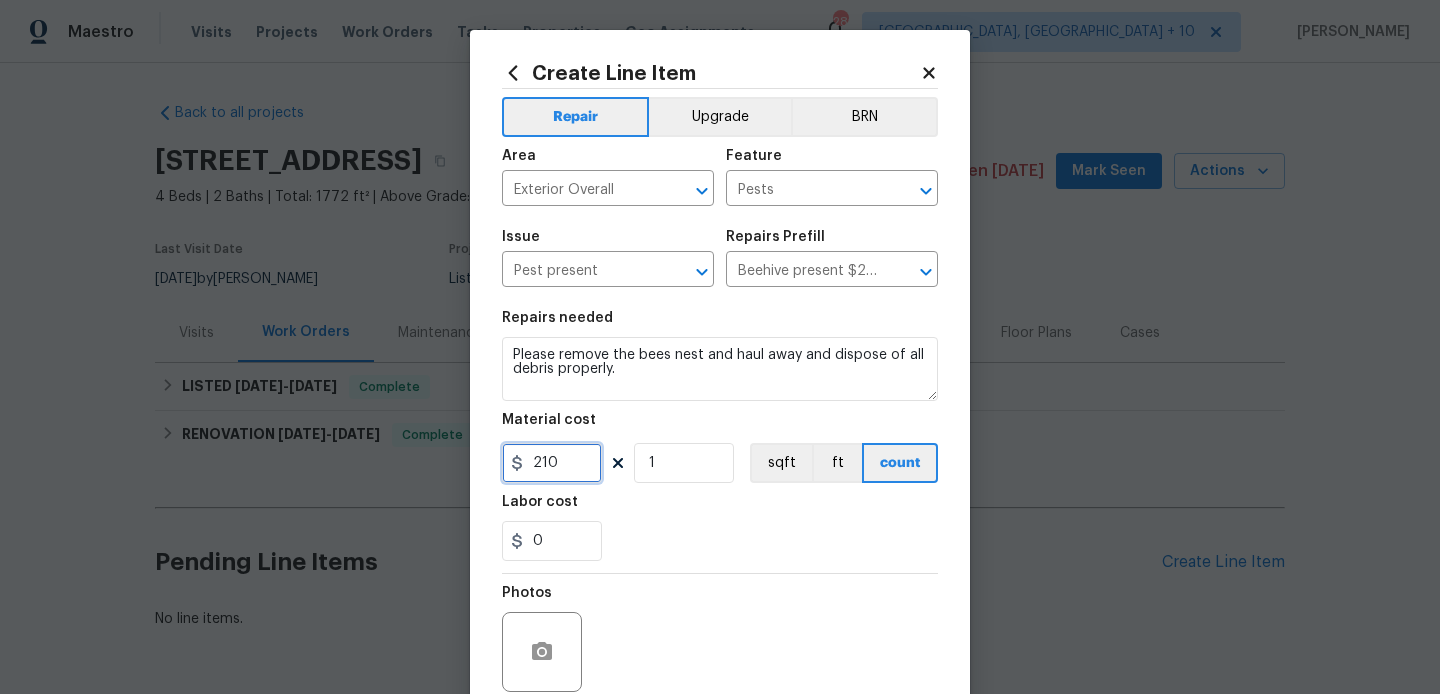 click on "210" at bounding box center [552, 463] 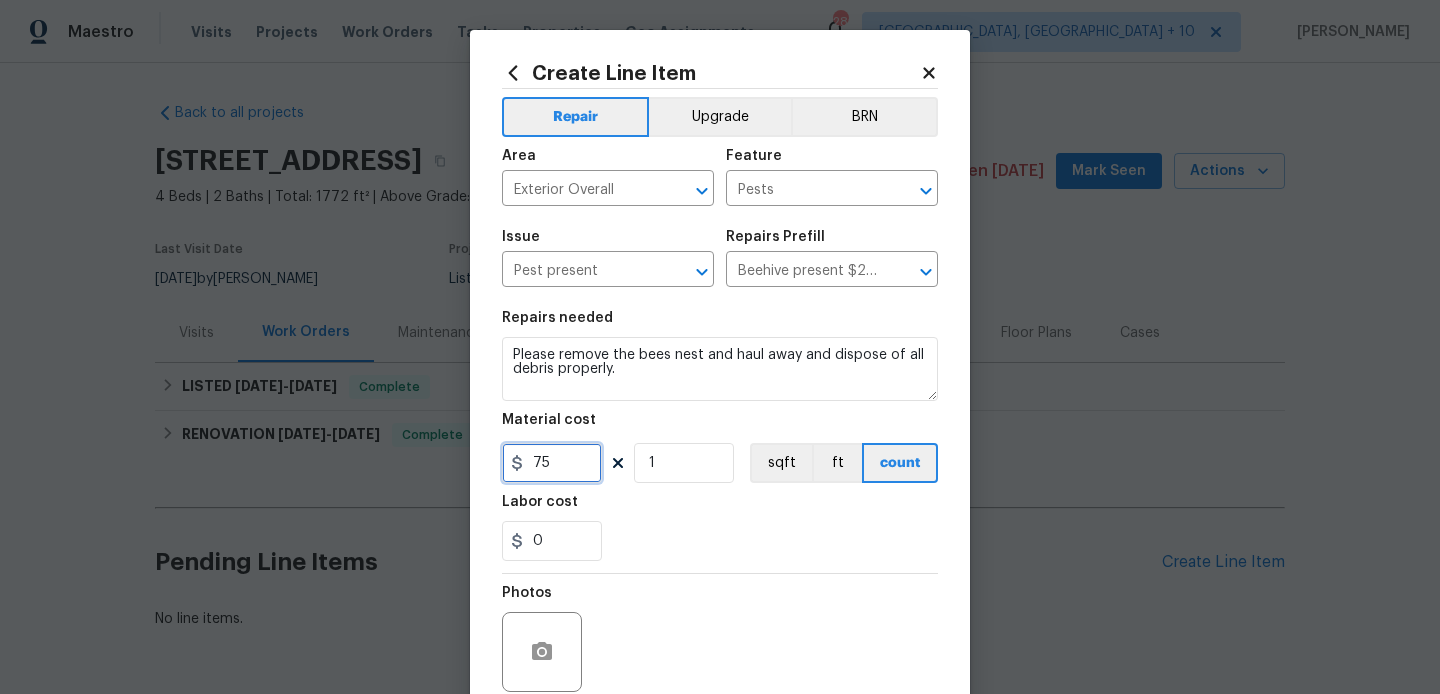 type on "75" 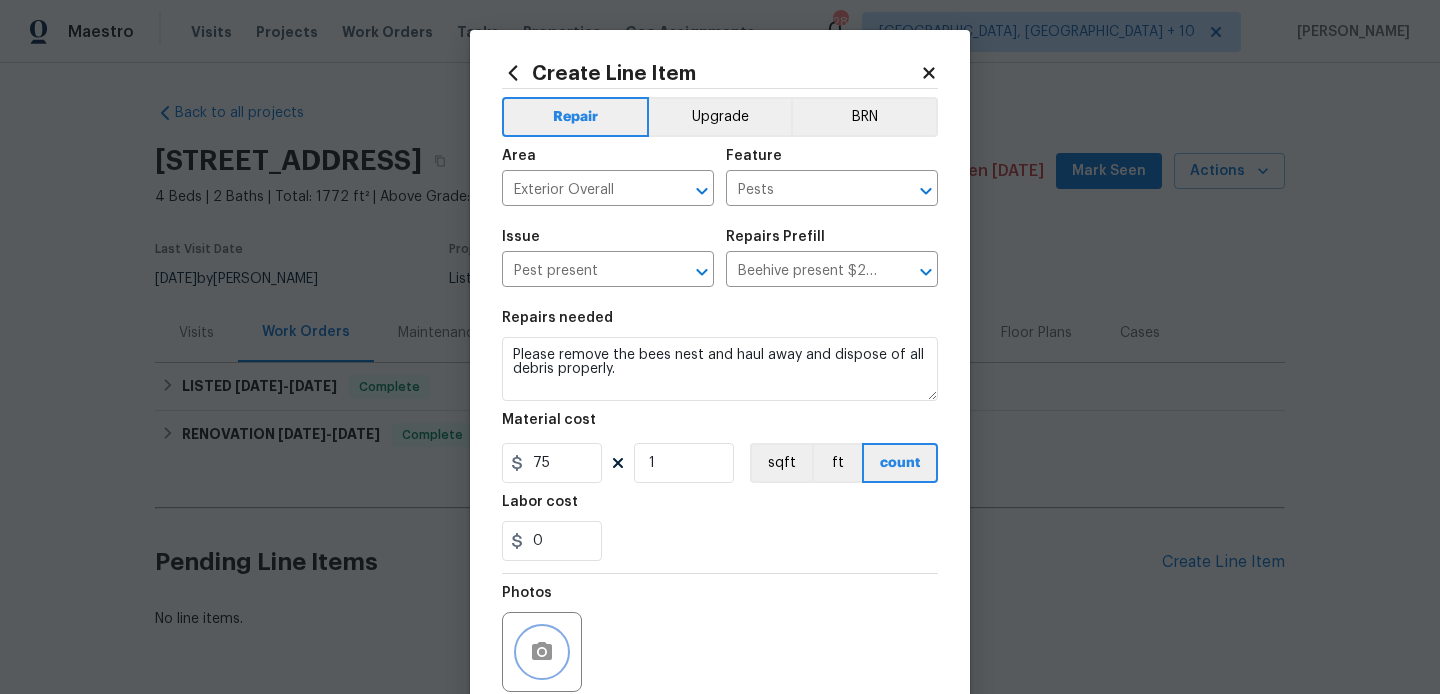click at bounding box center (542, 652) 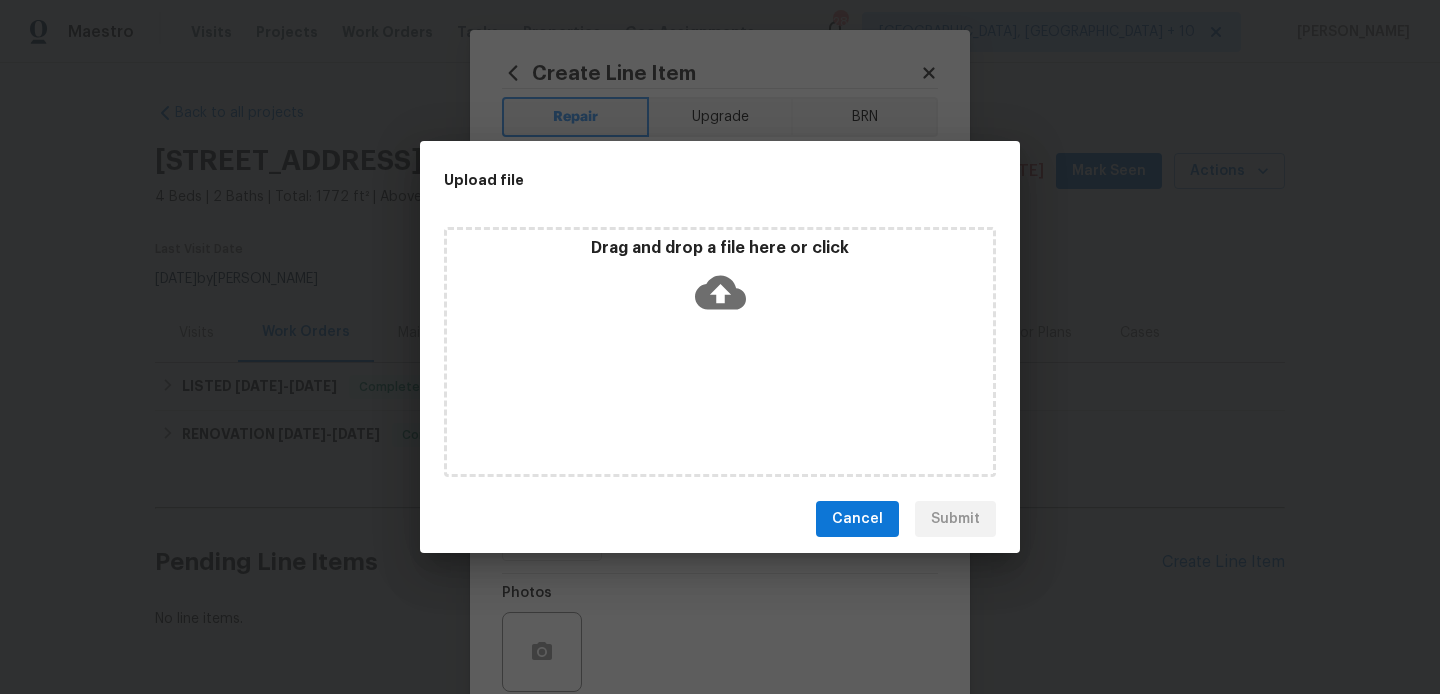 click 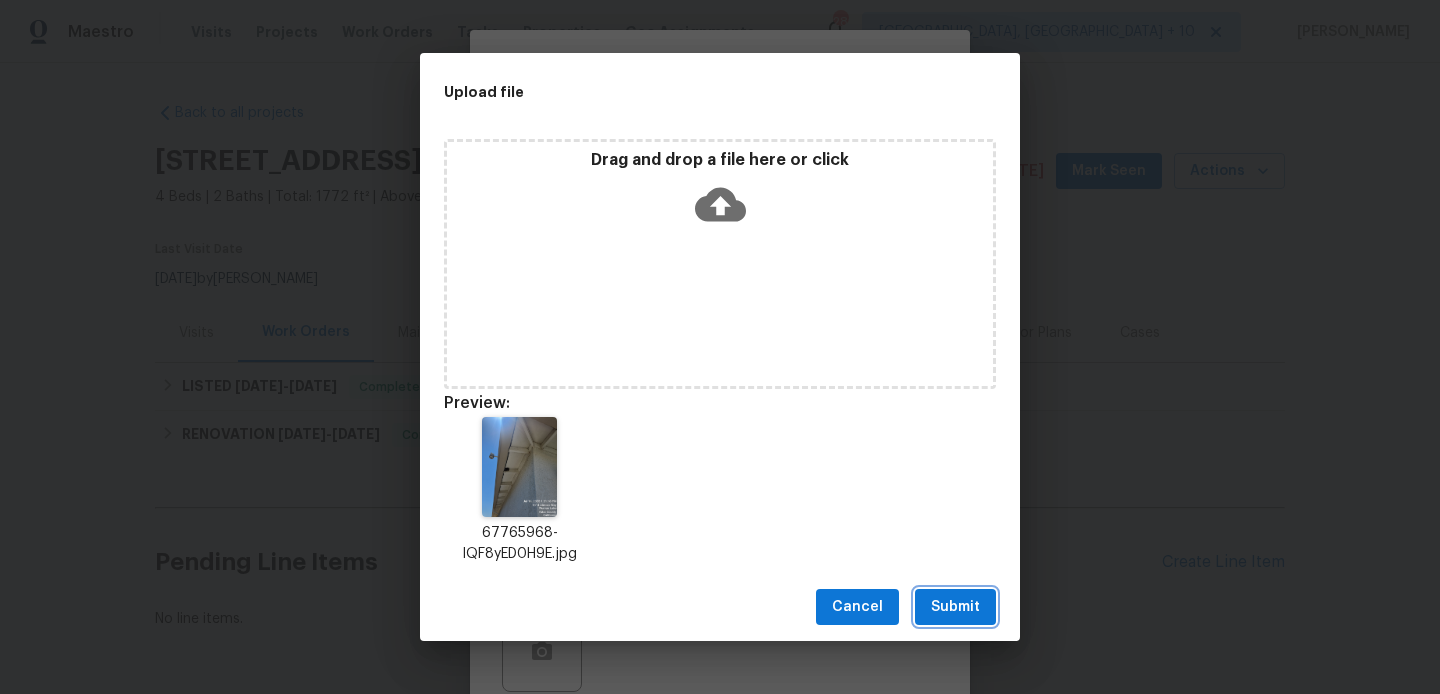 click on "Submit" at bounding box center [955, 607] 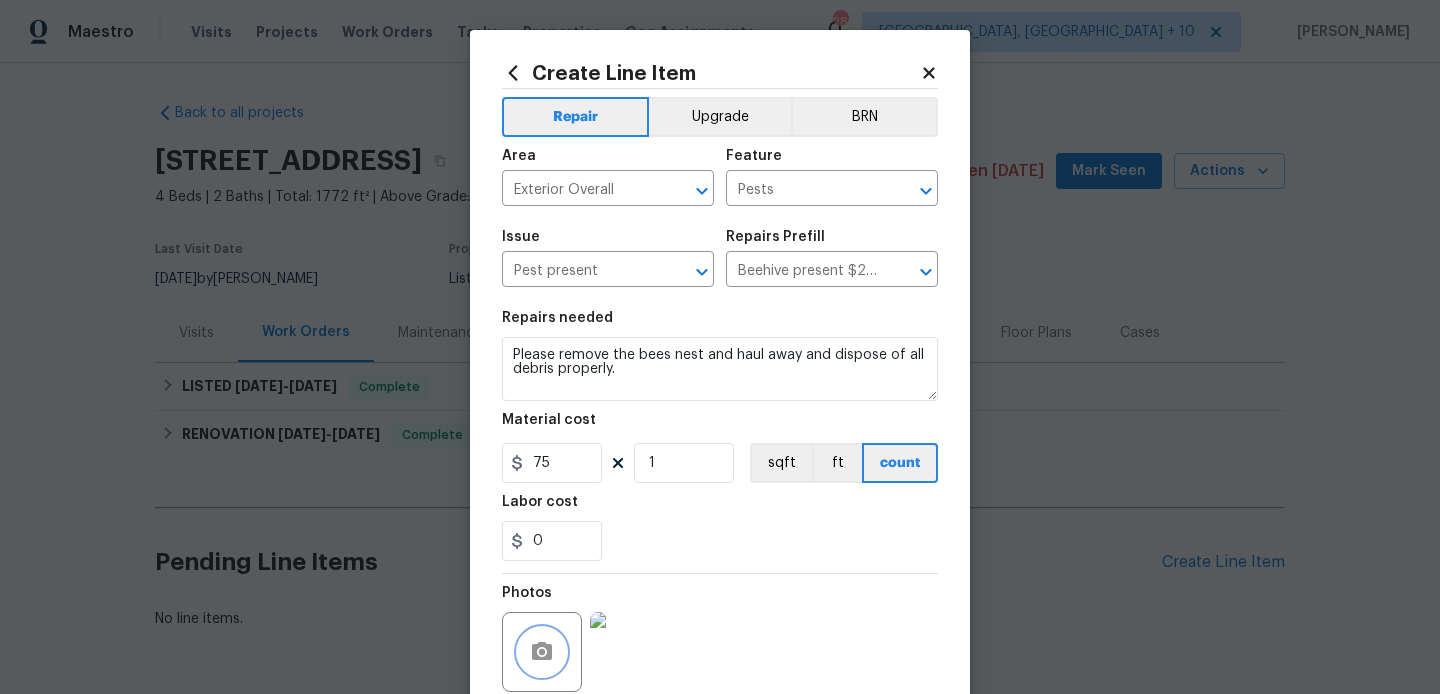 scroll, scrollTop: 168, scrollLeft: 0, axis: vertical 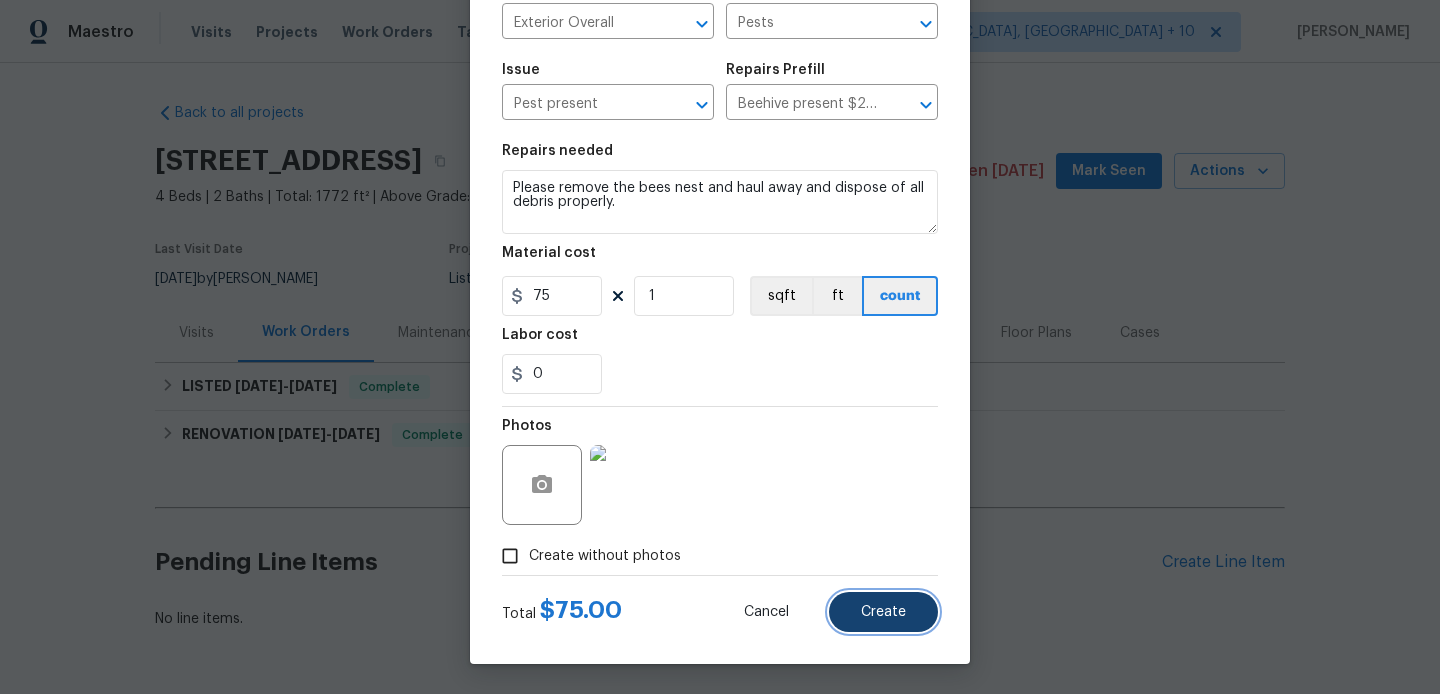 click on "Create" at bounding box center [883, 612] 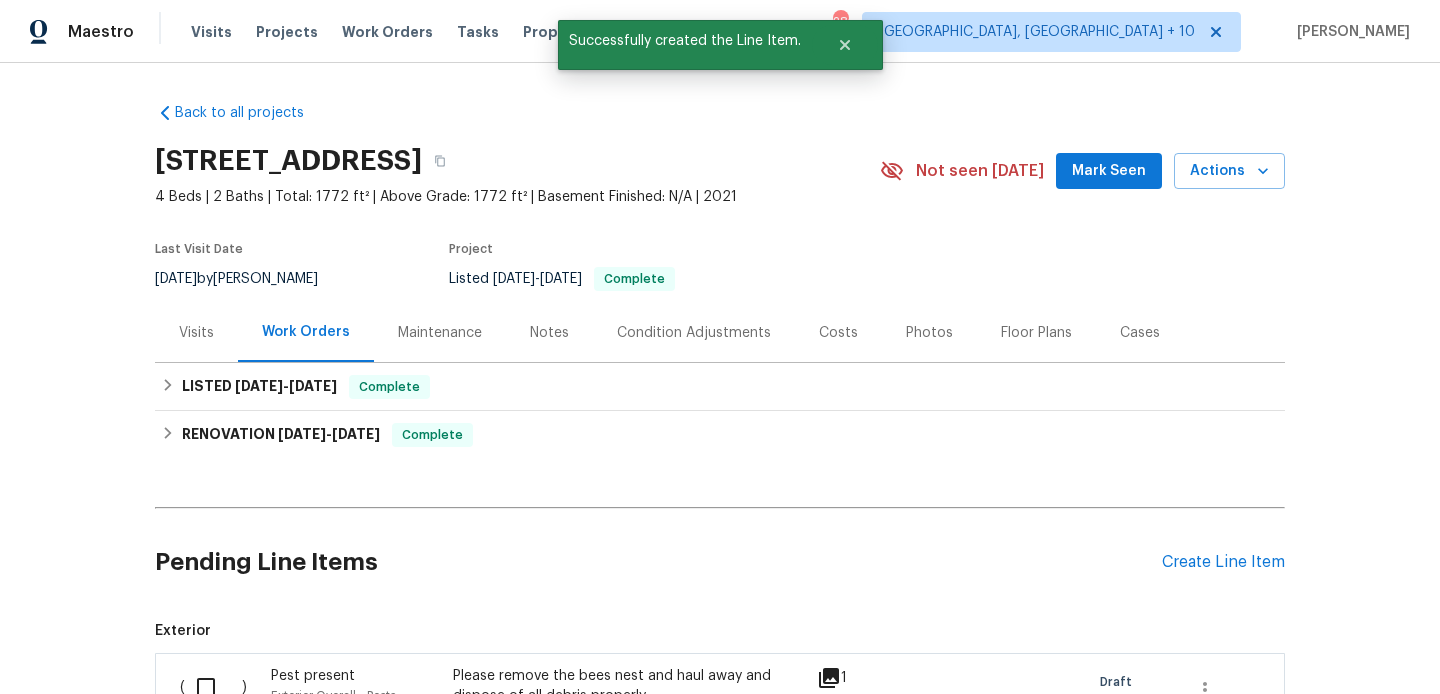 scroll, scrollTop: 299, scrollLeft: 0, axis: vertical 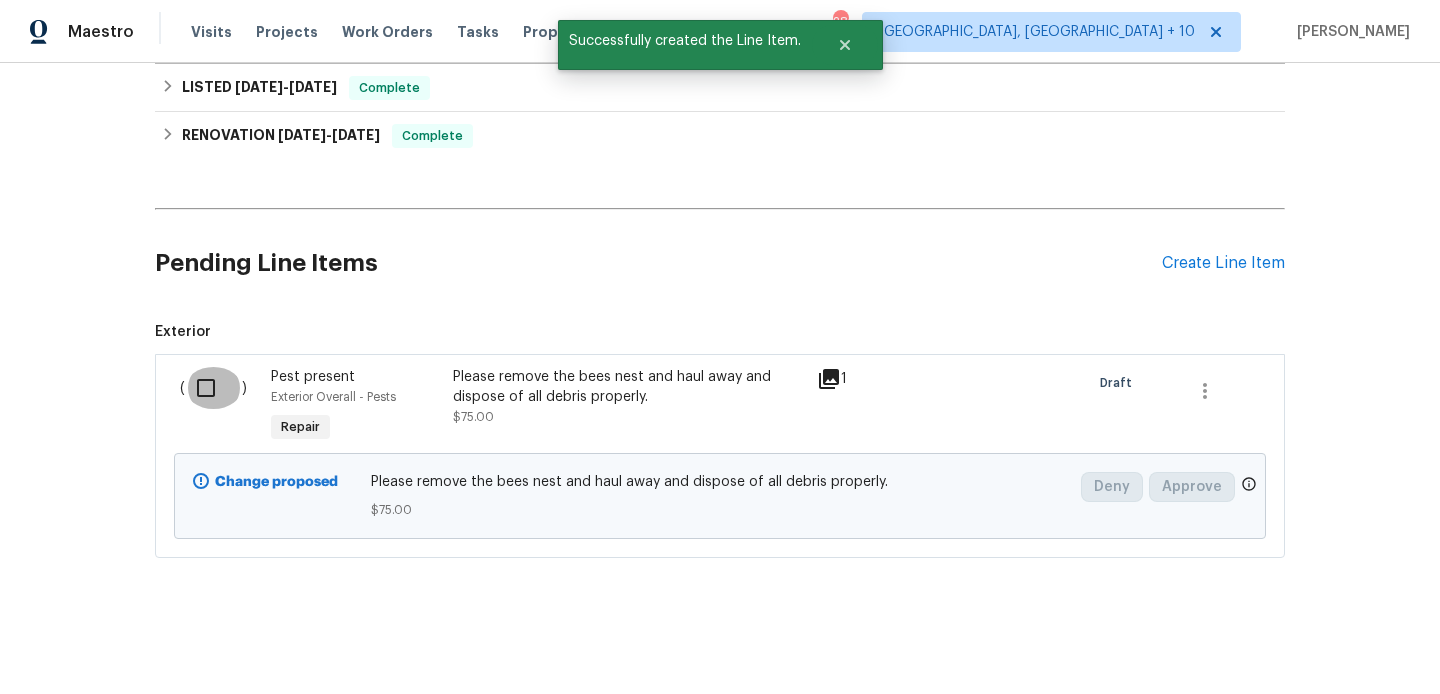 click at bounding box center [213, 388] 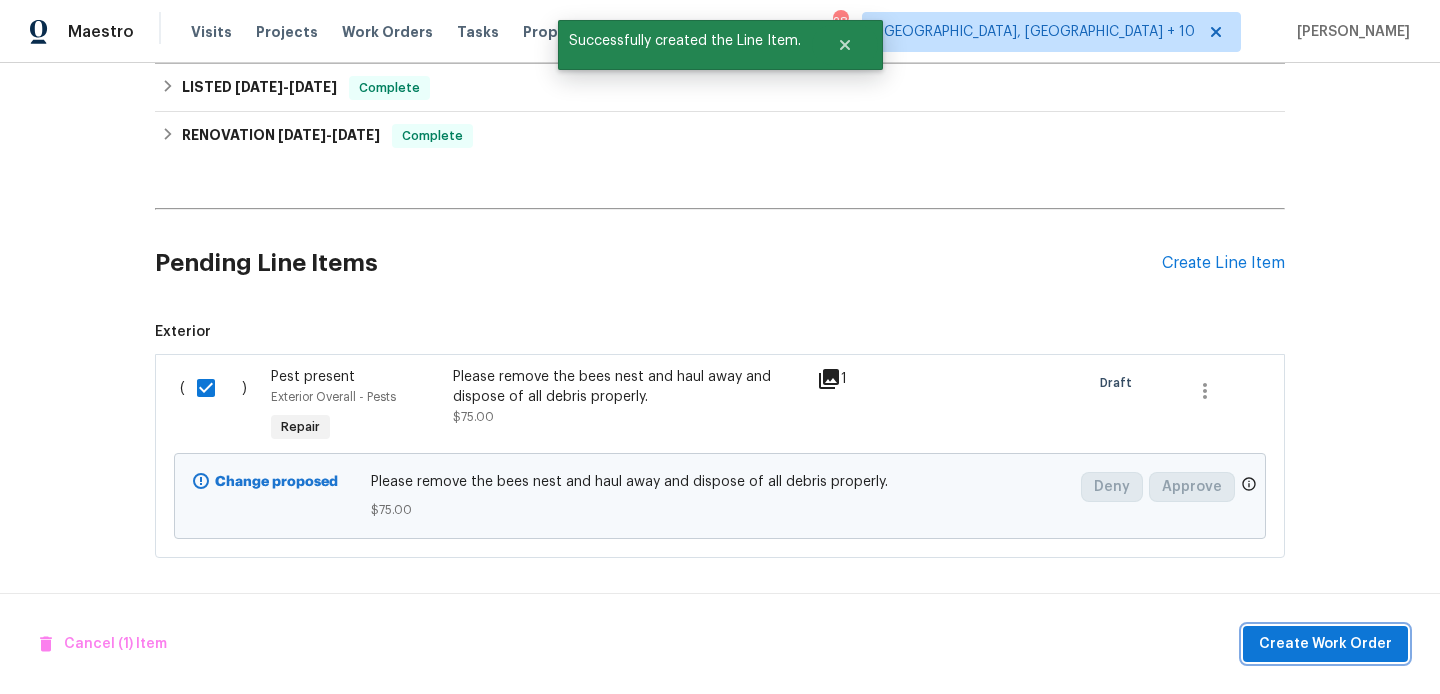 click on "Create Work Order" at bounding box center (1325, 644) 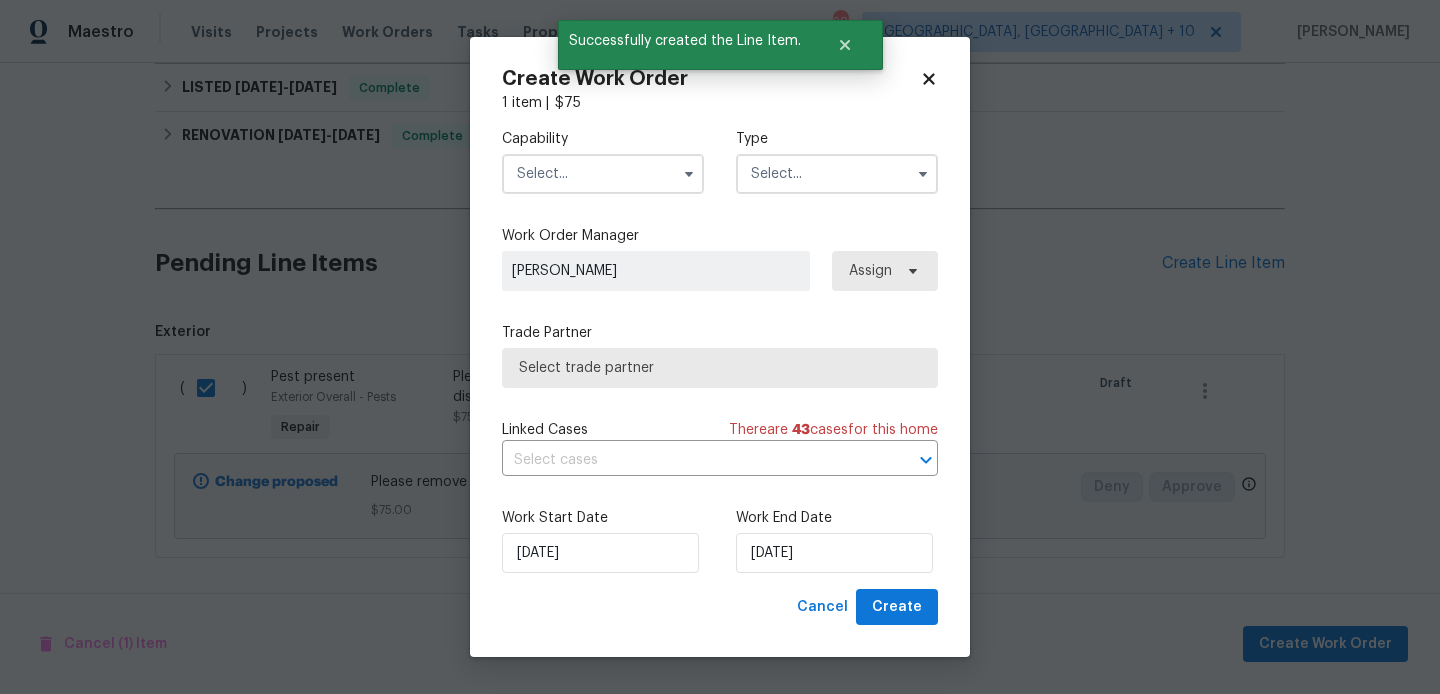 click at bounding box center (603, 174) 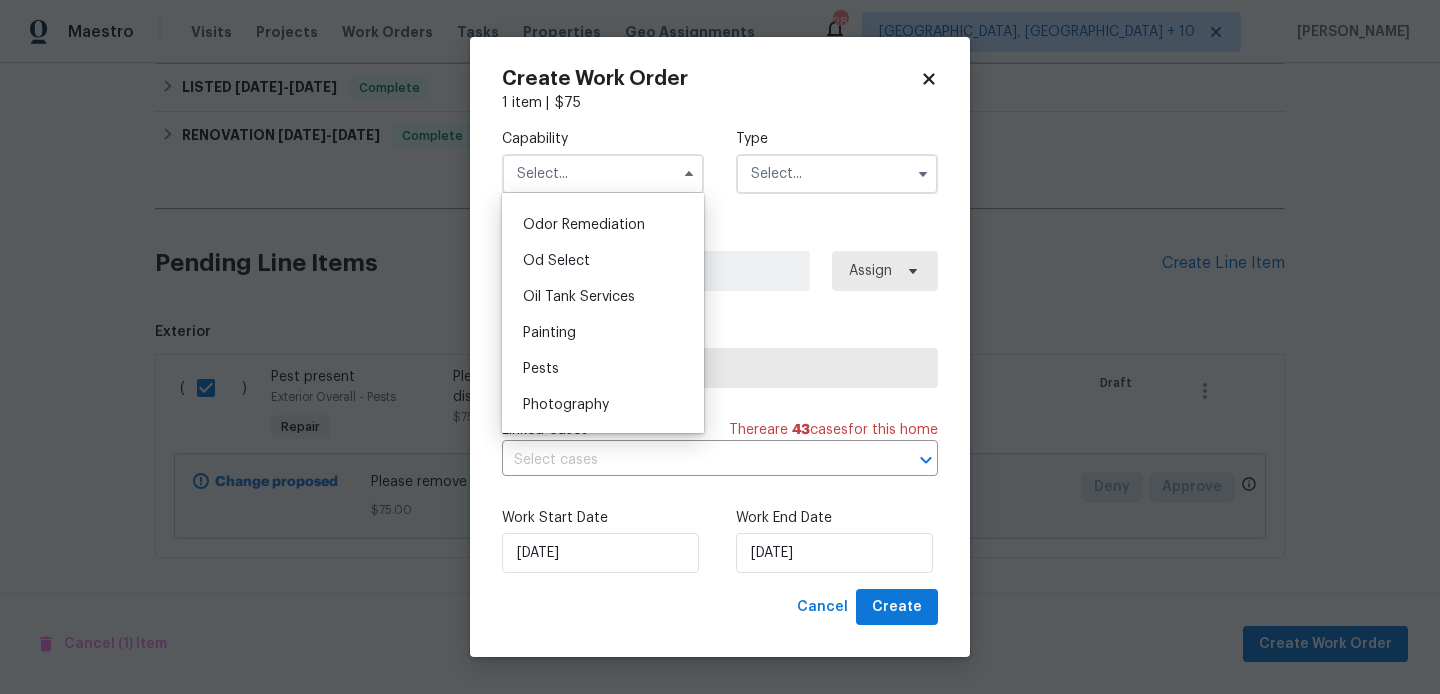 scroll, scrollTop: 1565, scrollLeft: 0, axis: vertical 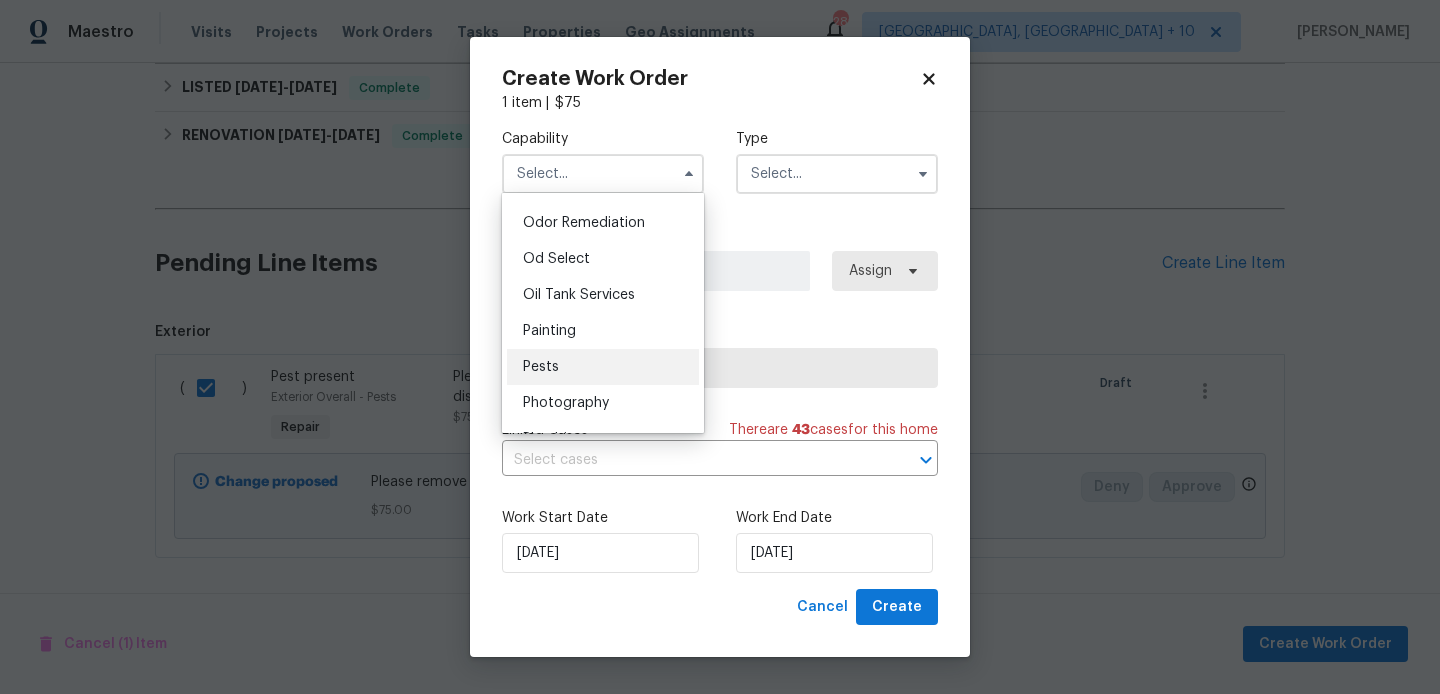 click on "Pests" at bounding box center [603, 367] 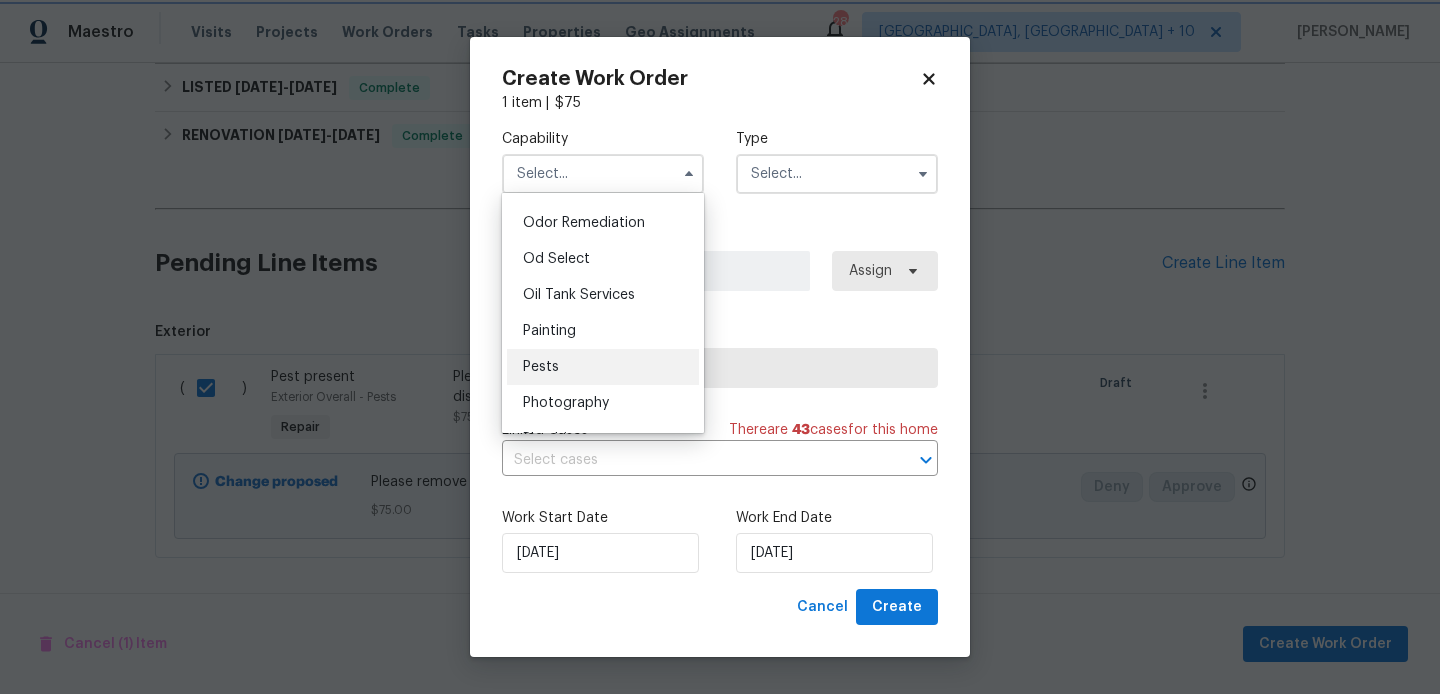 type on "Pests" 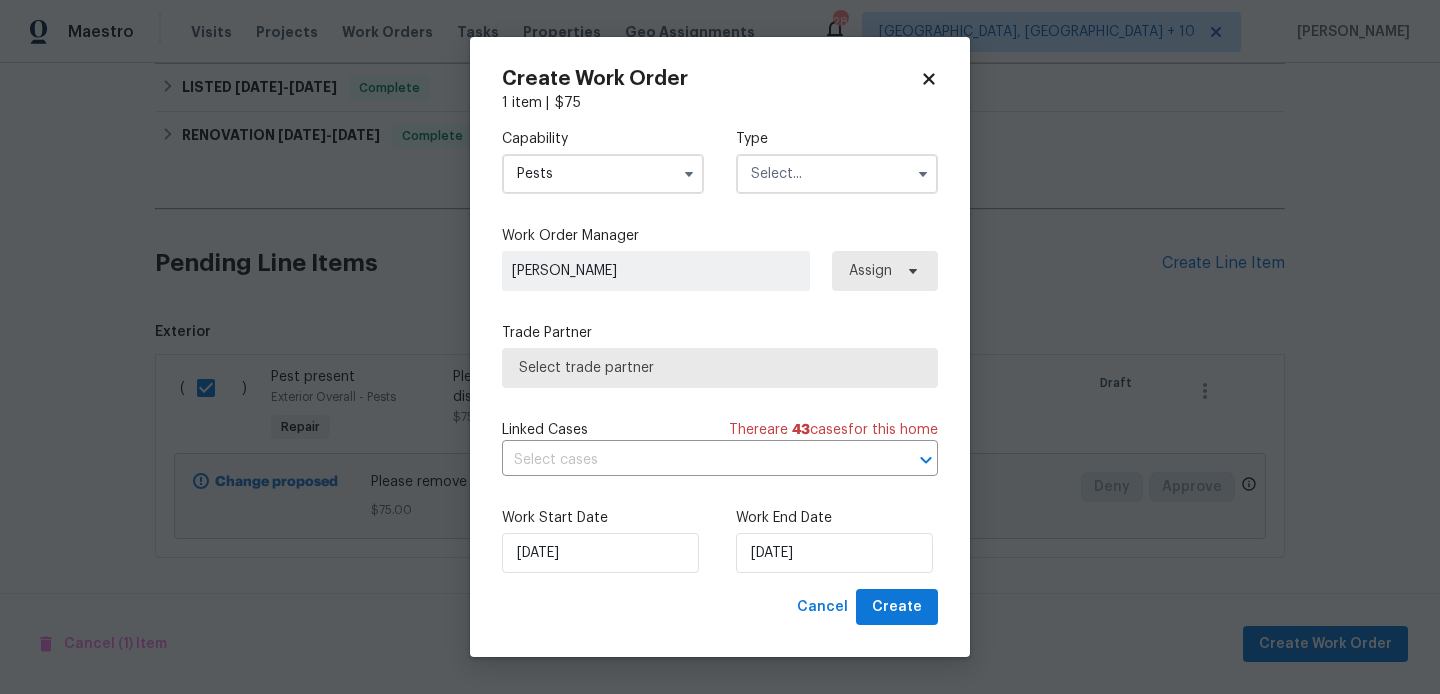 click at bounding box center (837, 174) 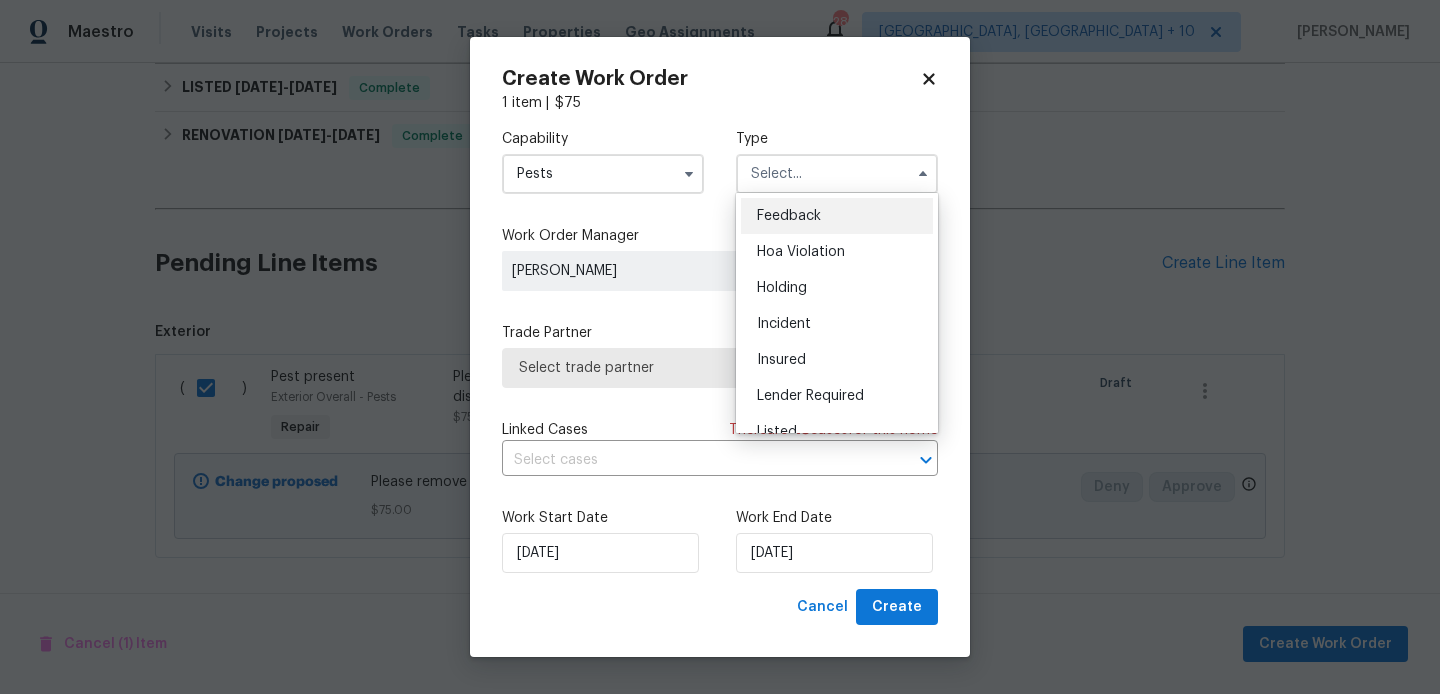 click on "Feedback" at bounding box center (837, 216) 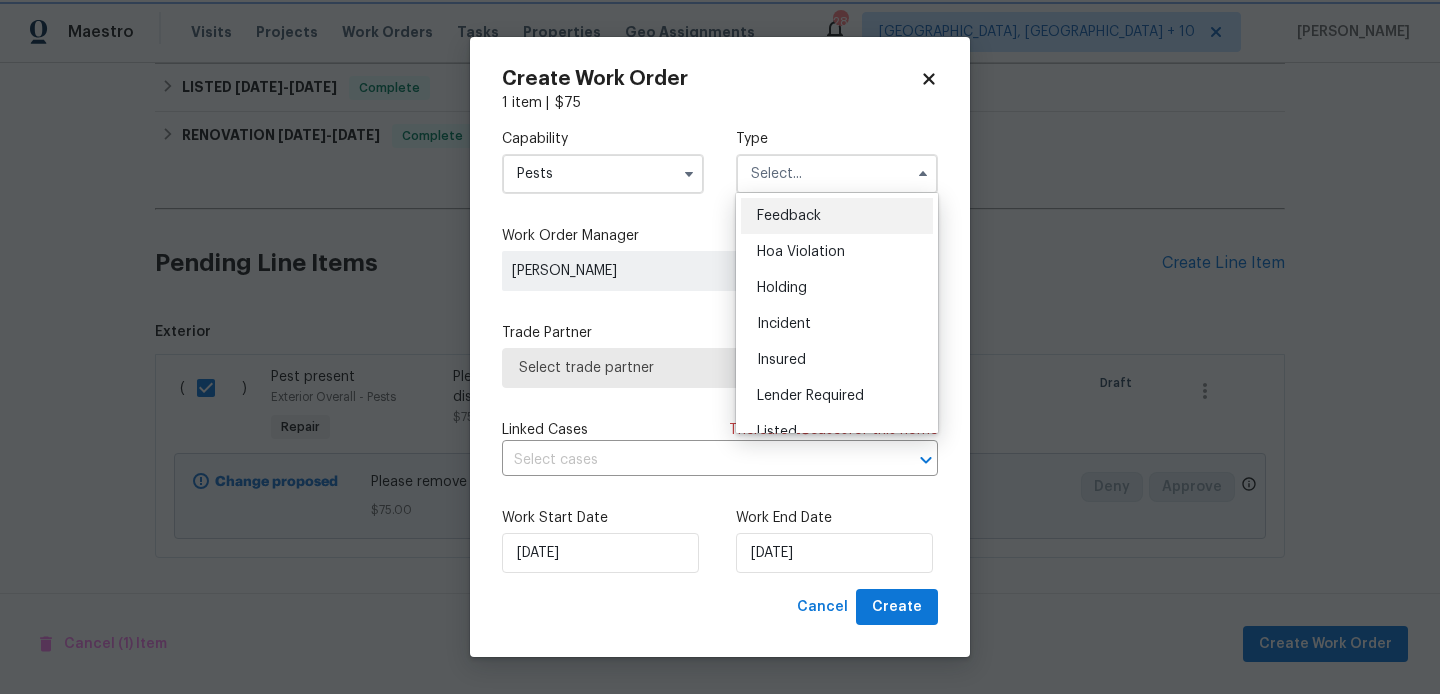 type on "Feedback" 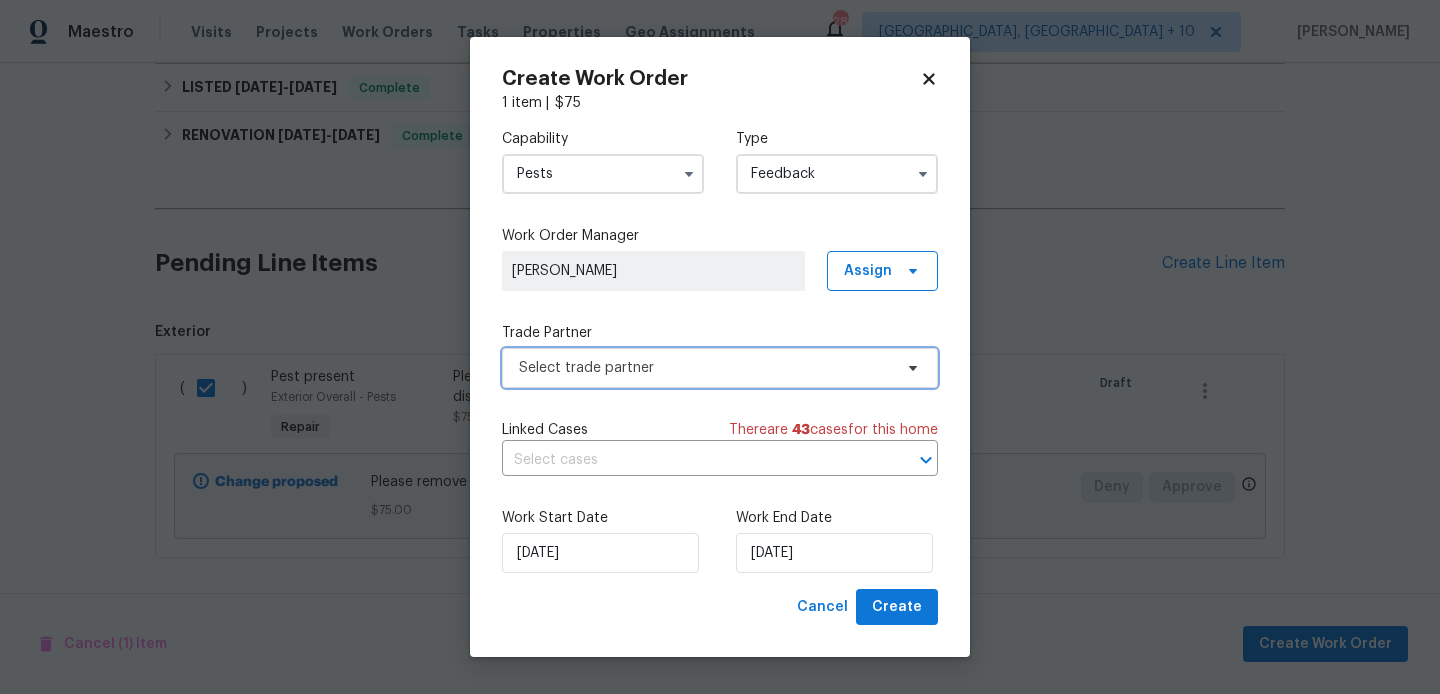 click on "Select trade partner" at bounding box center [720, 368] 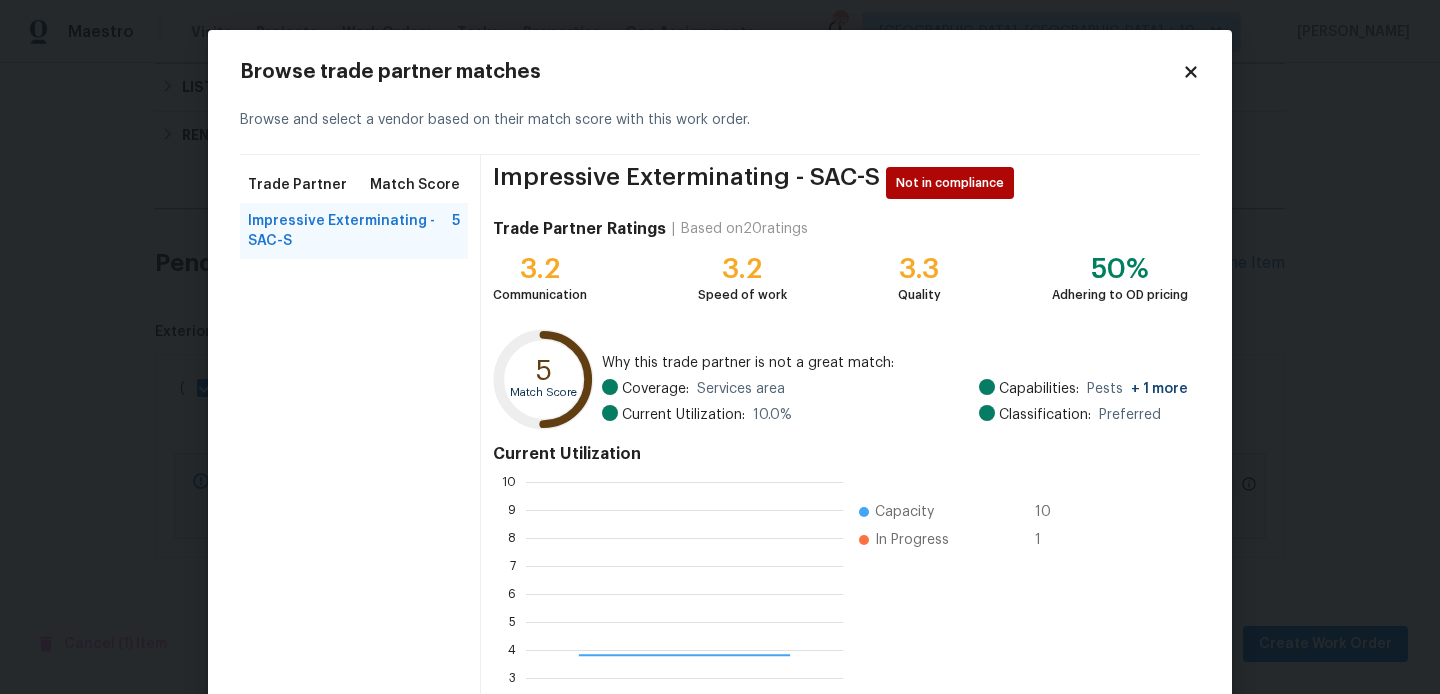 scroll, scrollTop: 2, scrollLeft: 2, axis: both 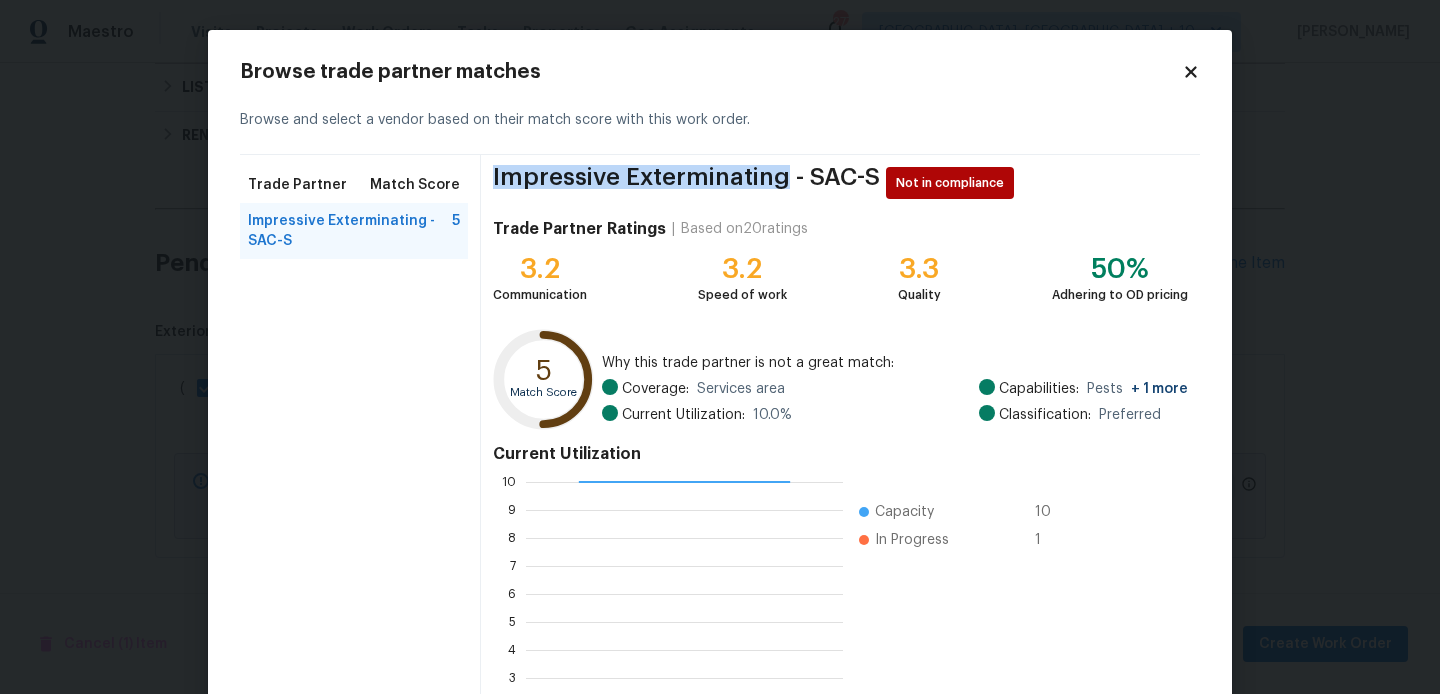 drag, startPoint x: 783, startPoint y: 178, endPoint x: 491, endPoint y: 180, distance: 292.00684 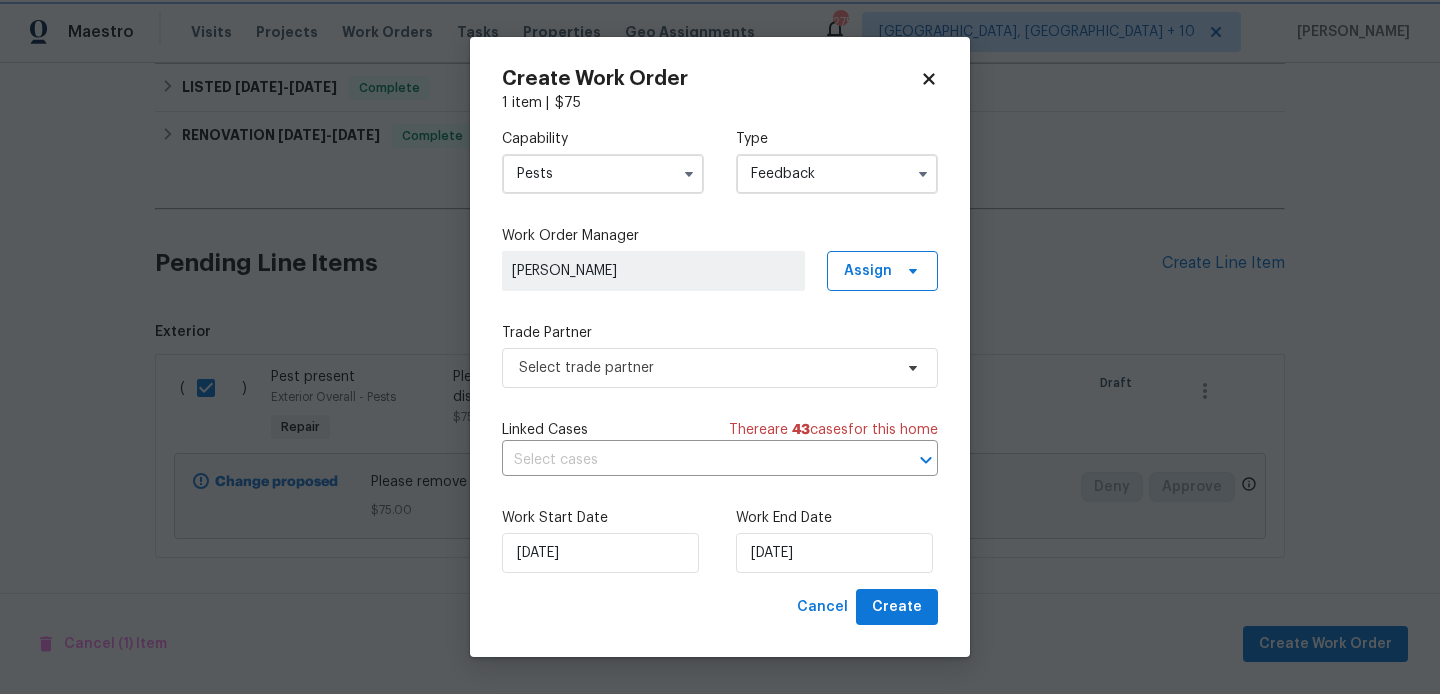 drag, startPoint x: 156, startPoint y: 317, endPoint x: 384, endPoint y: 287, distance: 229.96521 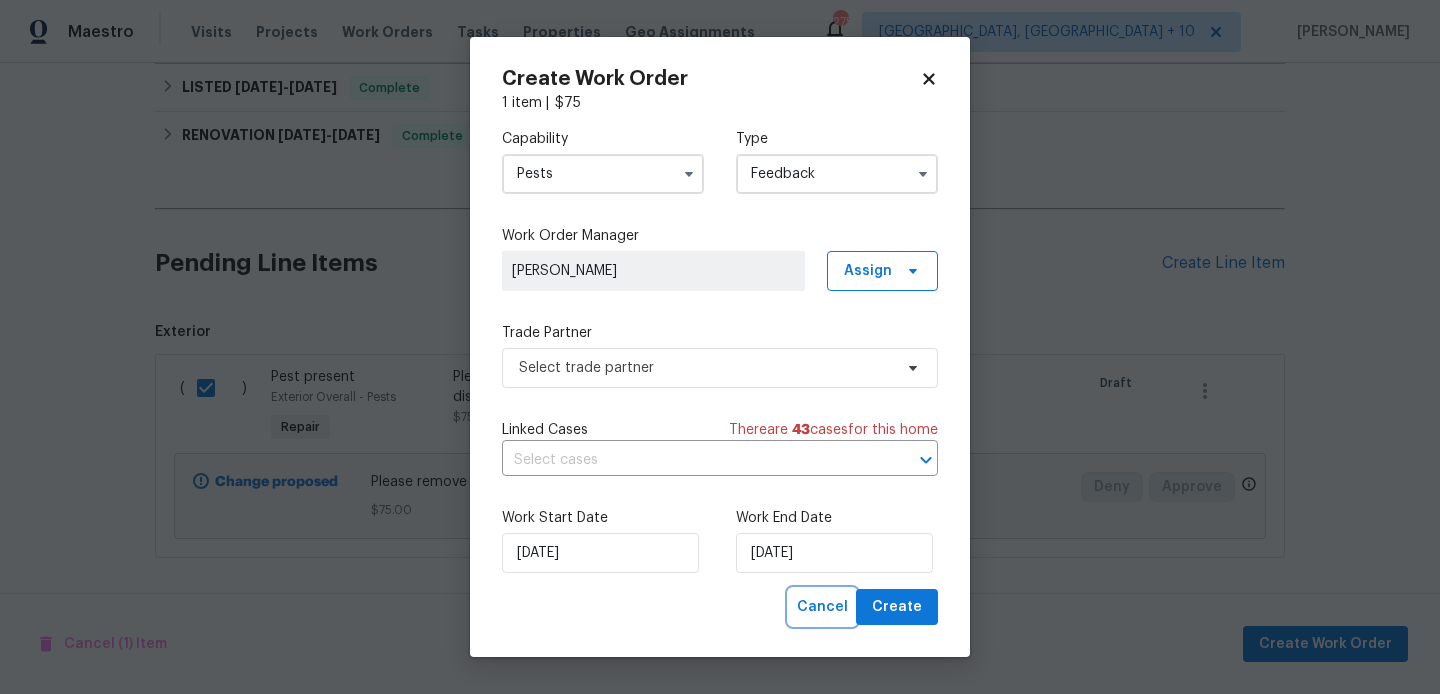 click on "Cancel" at bounding box center (822, 607) 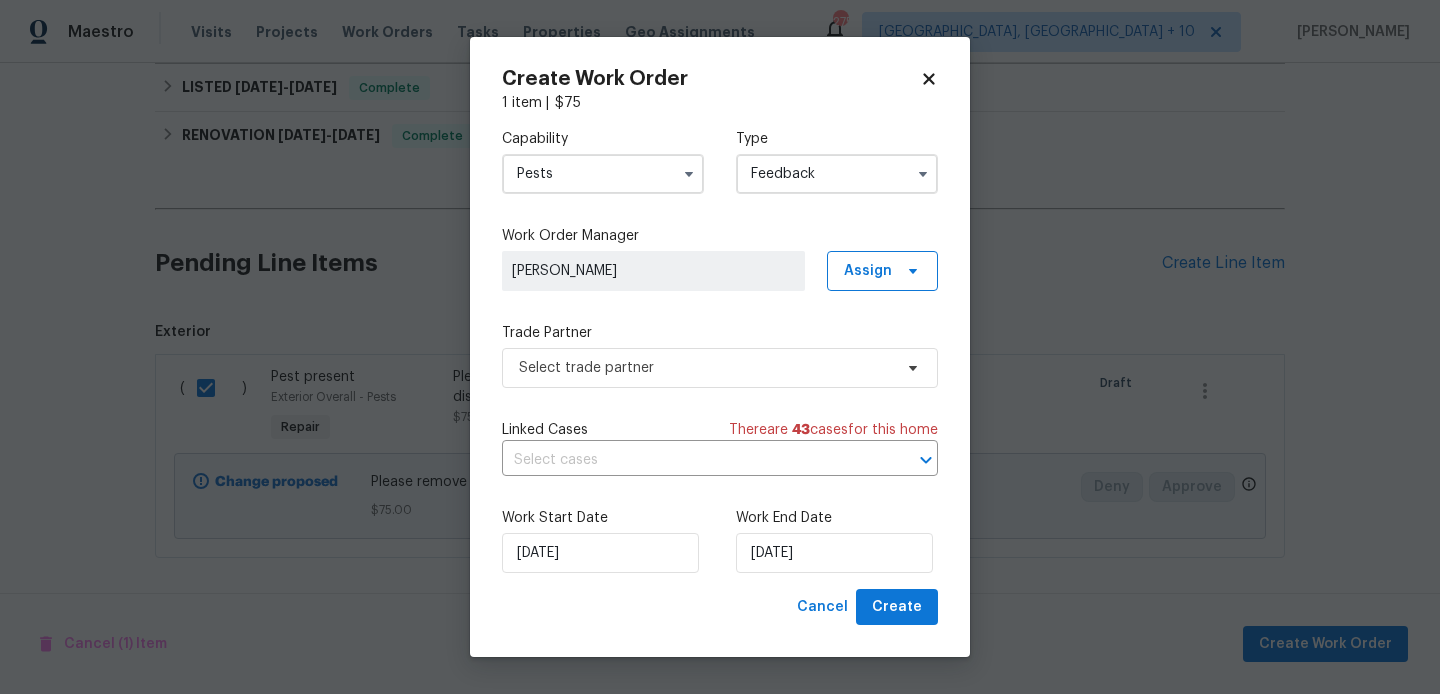 checkbox on "false" 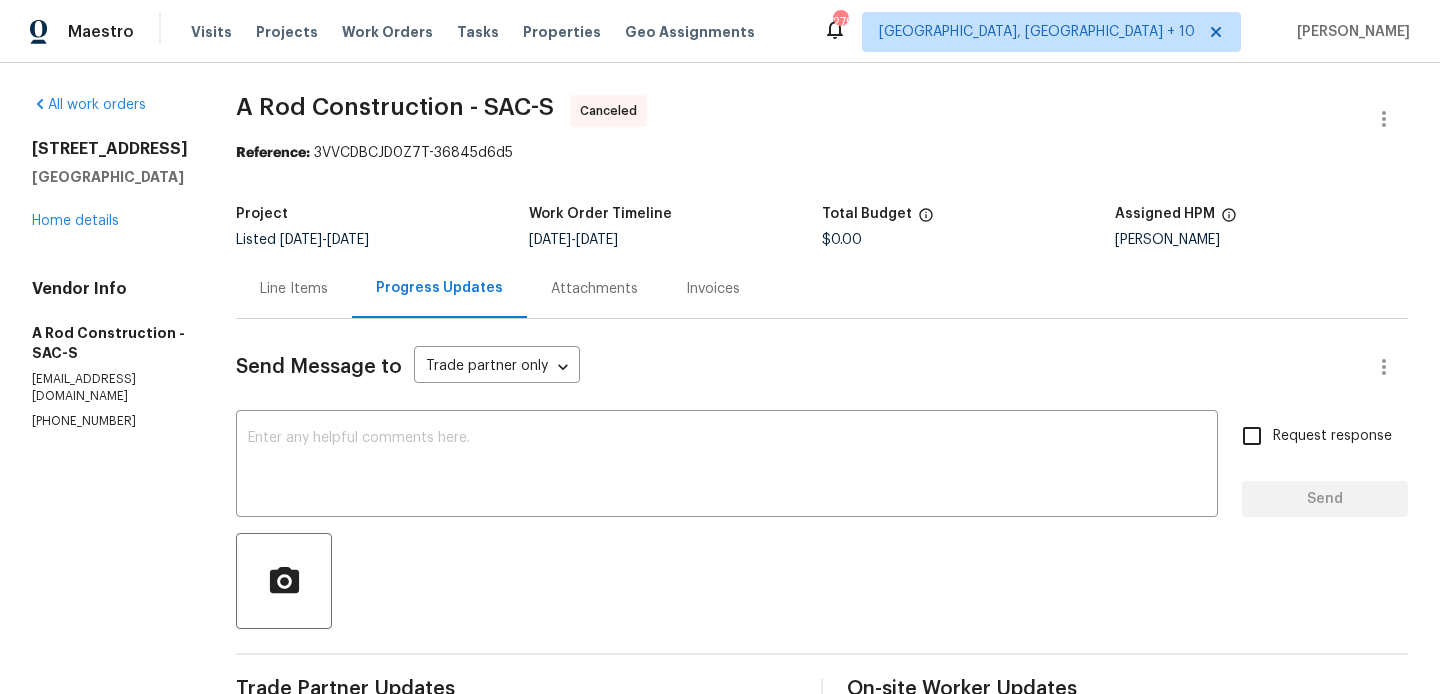 scroll, scrollTop: 0, scrollLeft: 0, axis: both 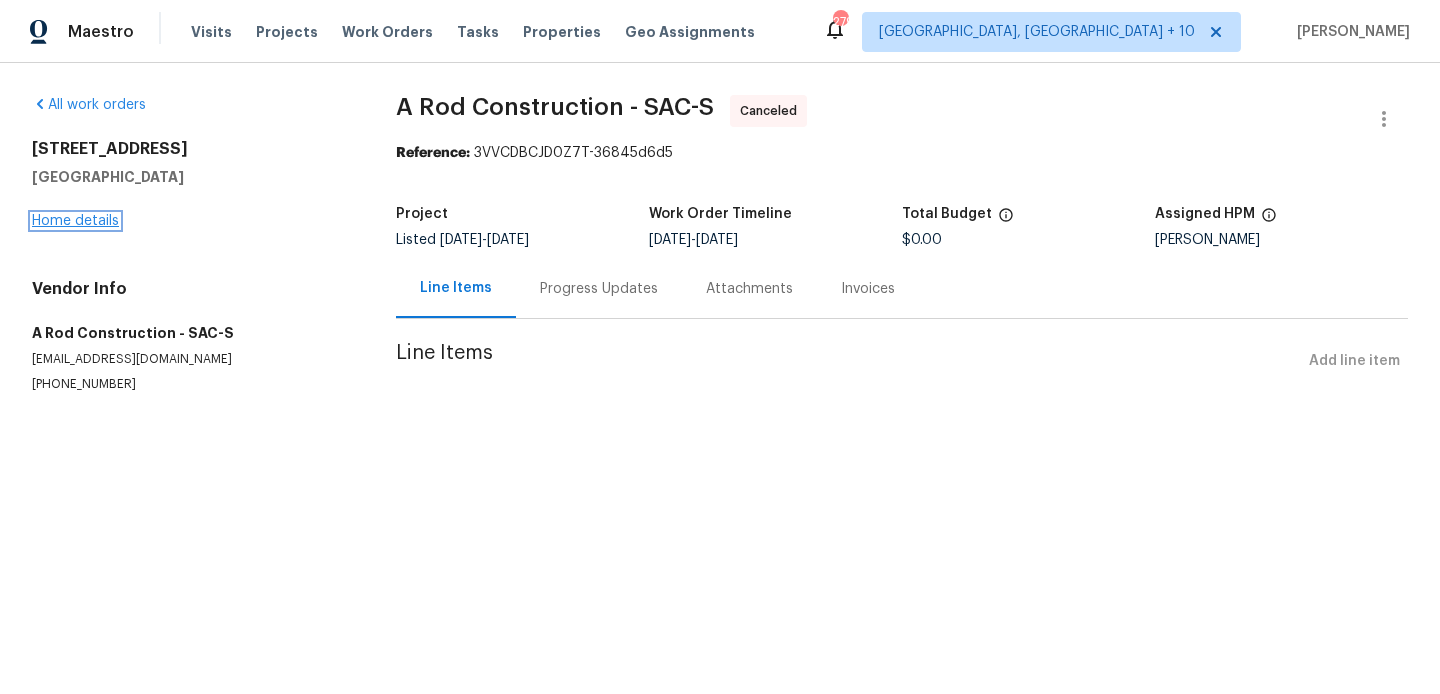 click on "Home details" at bounding box center [75, 221] 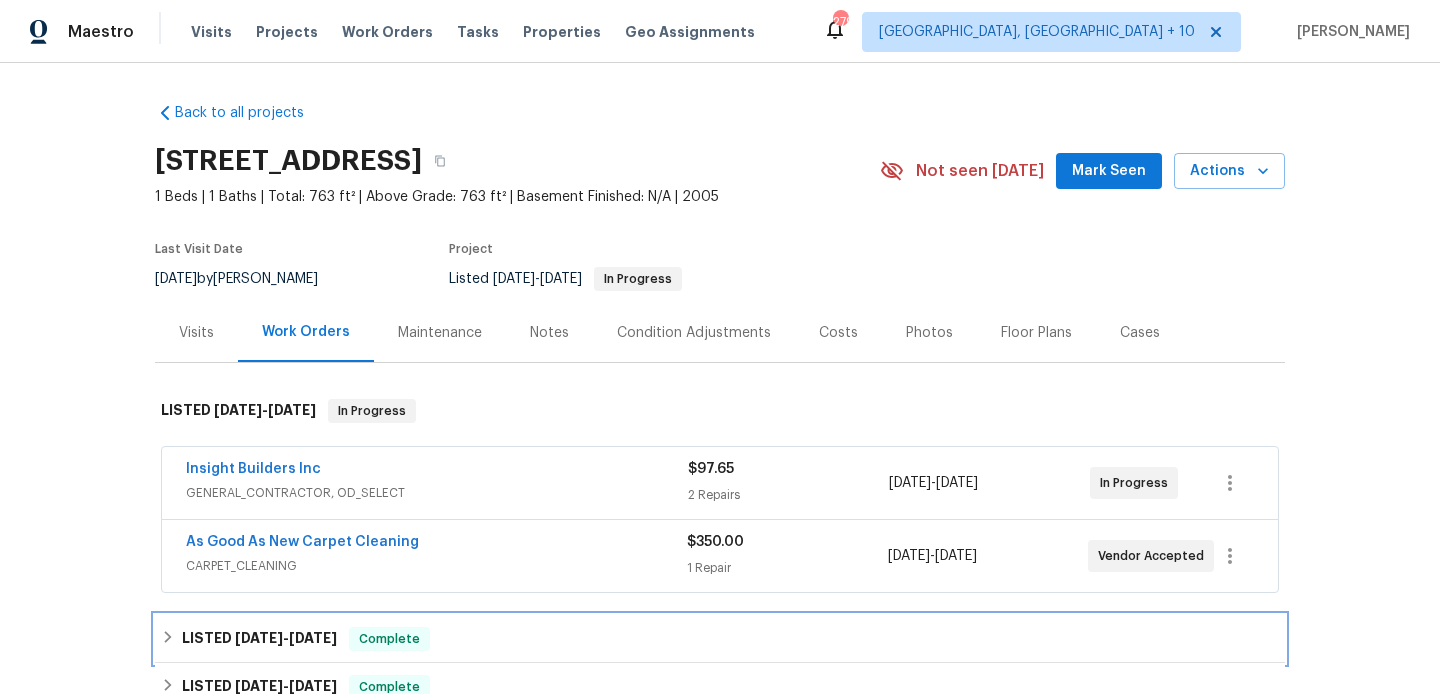 click on "7/4/25" at bounding box center [313, 638] 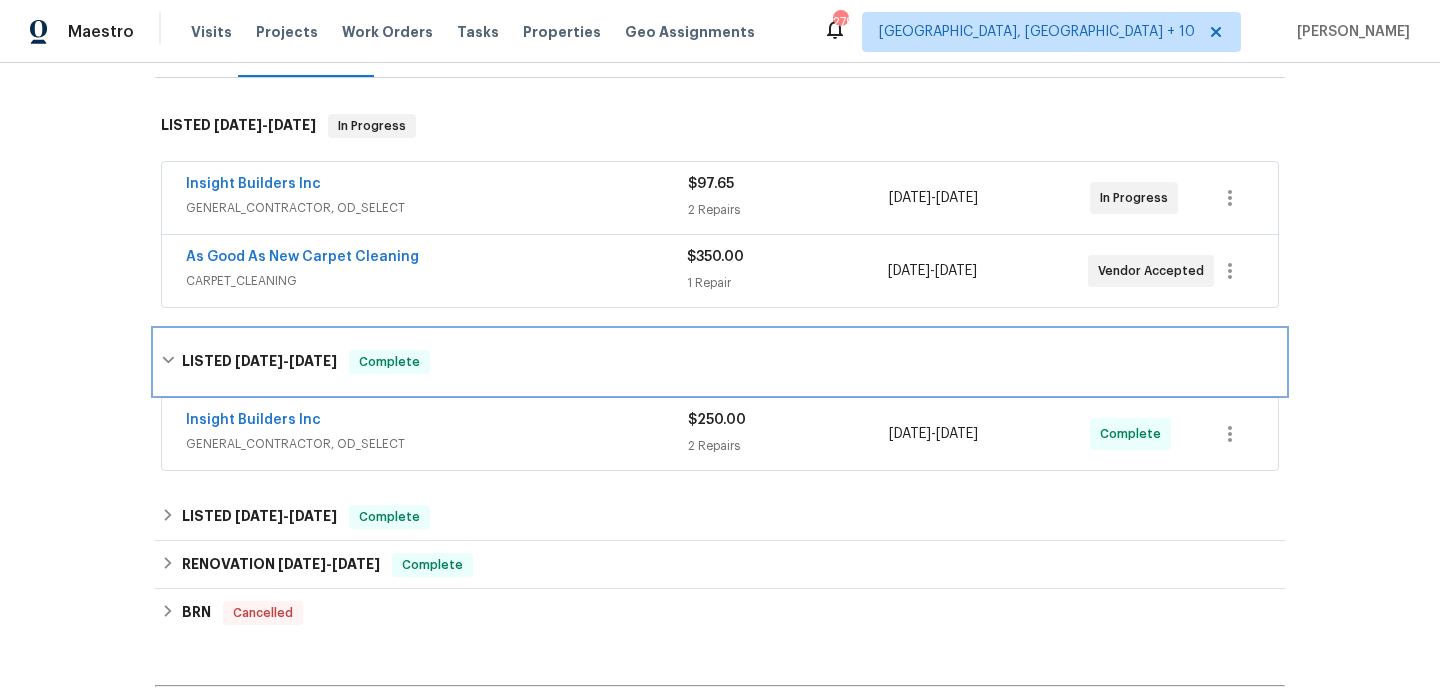 scroll, scrollTop: 286, scrollLeft: 0, axis: vertical 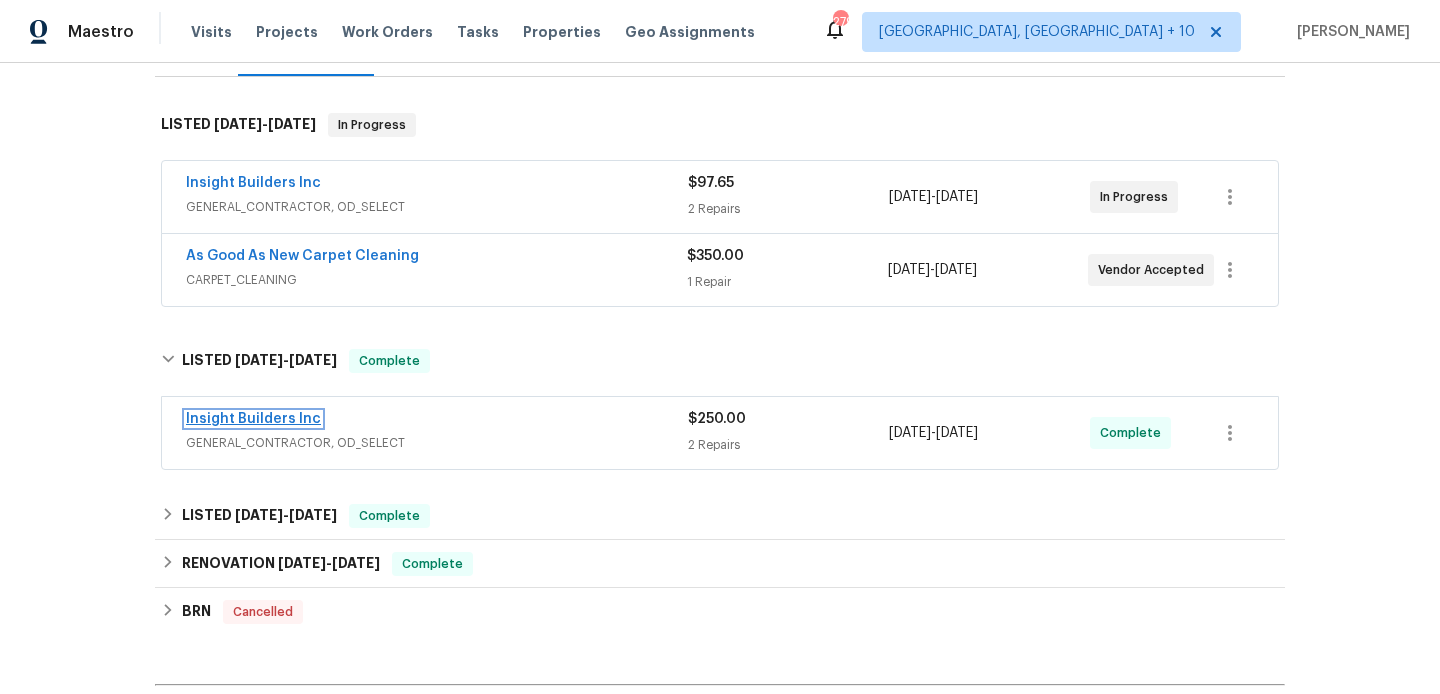 click on "Insight Builders Inc" at bounding box center (253, 419) 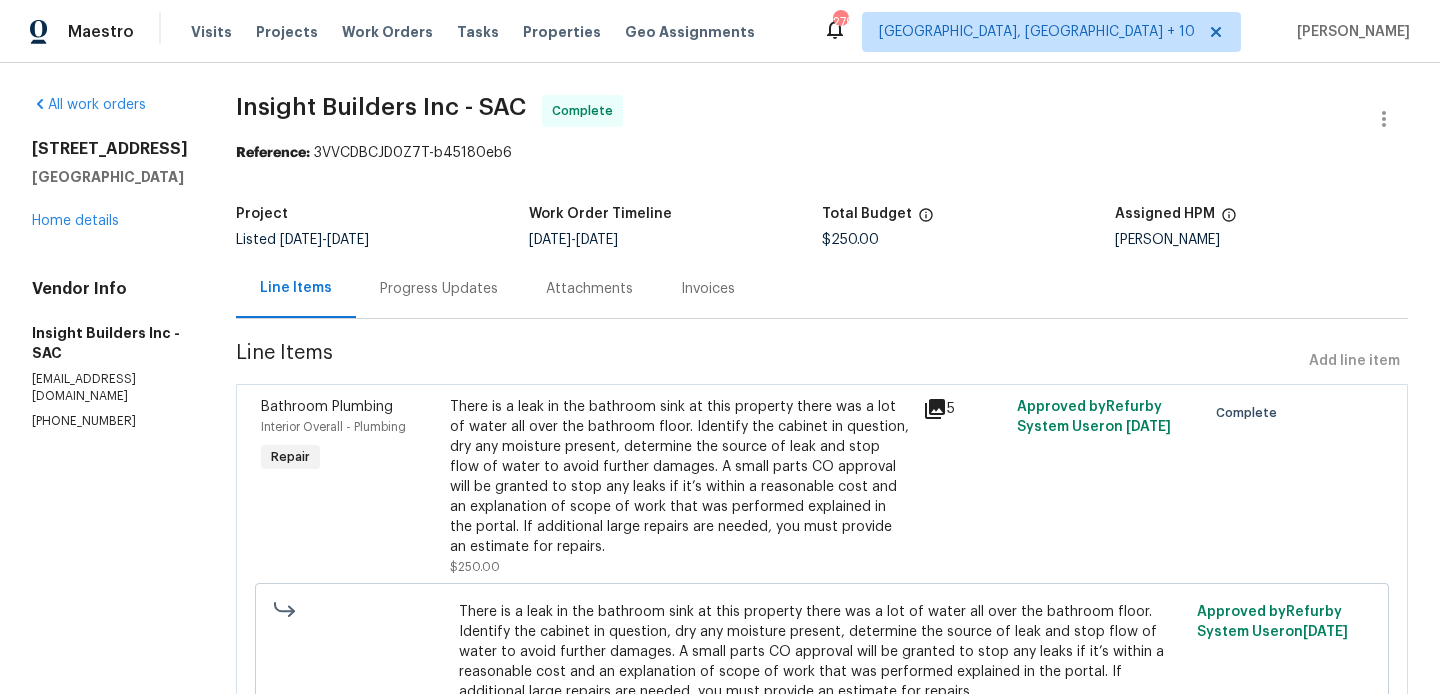 click on "Progress Updates" at bounding box center (439, 288) 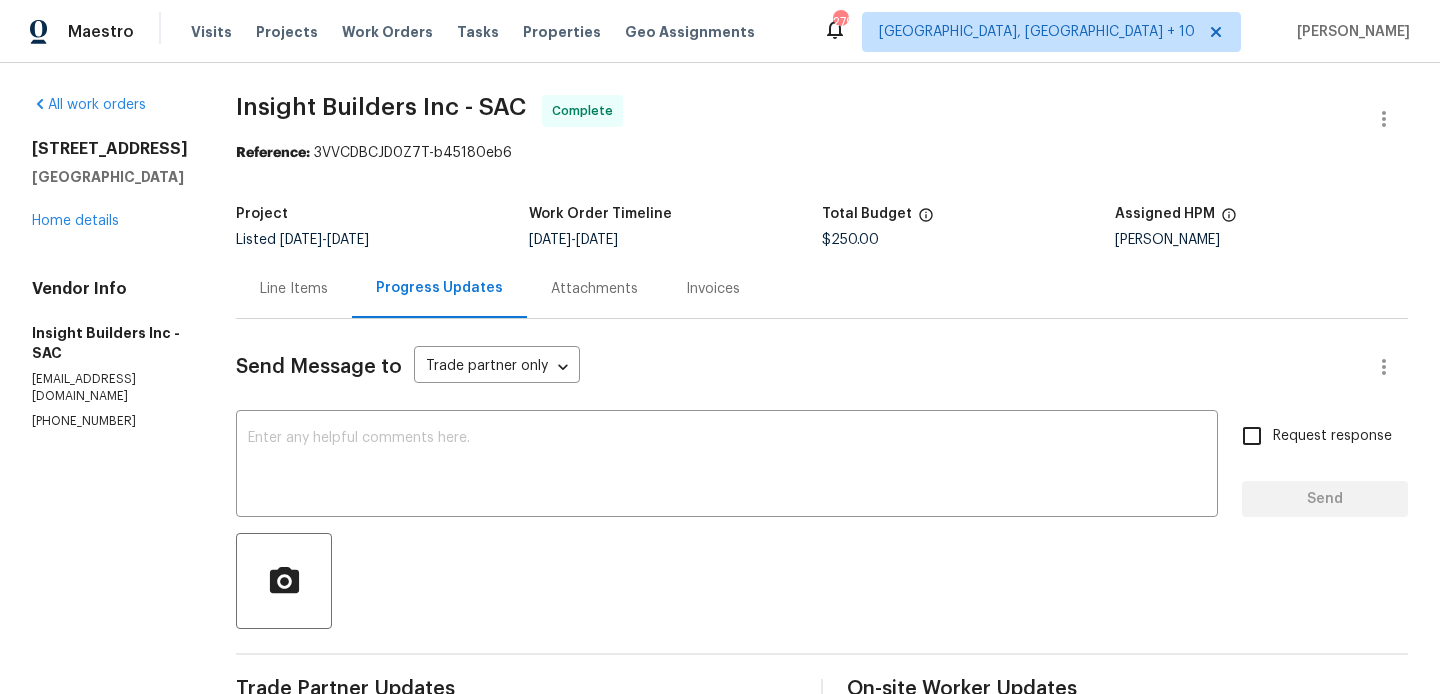 click on "Progress Updates" at bounding box center [439, 288] 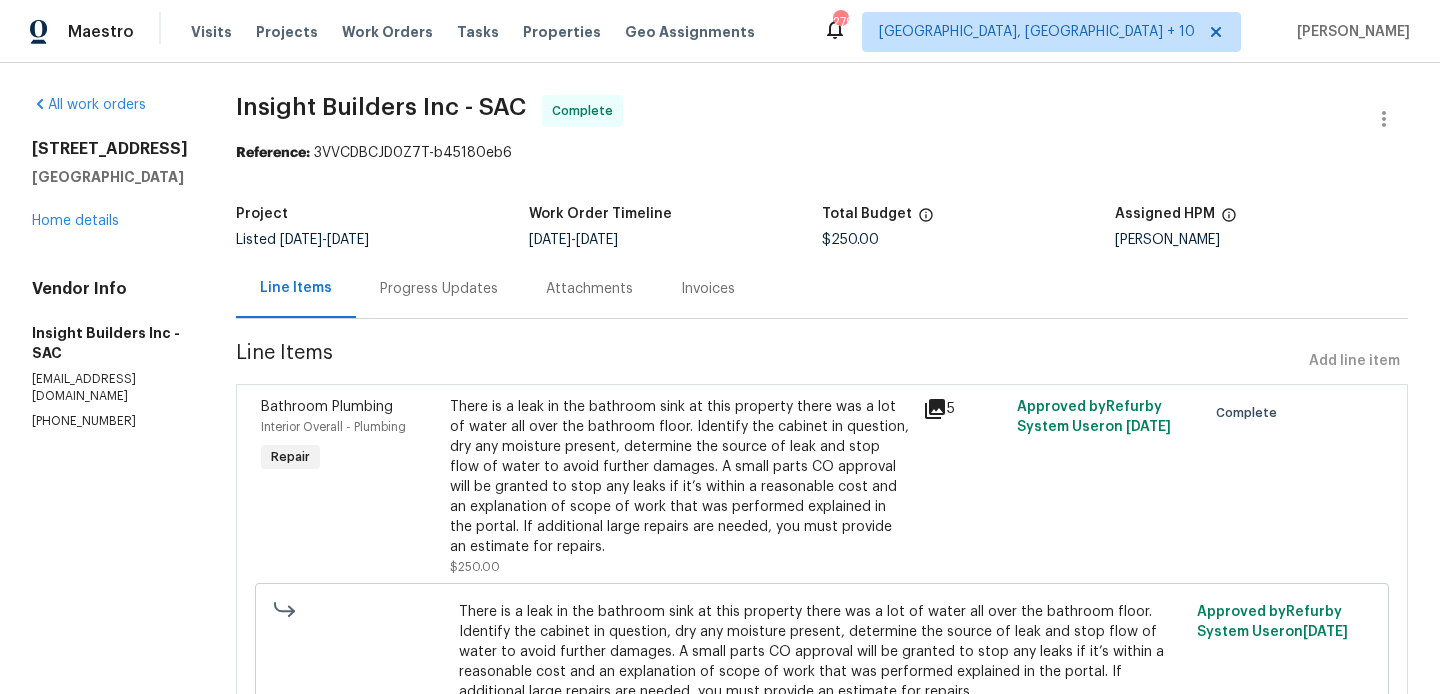 click on "Progress Updates" at bounding box center [439, 289] 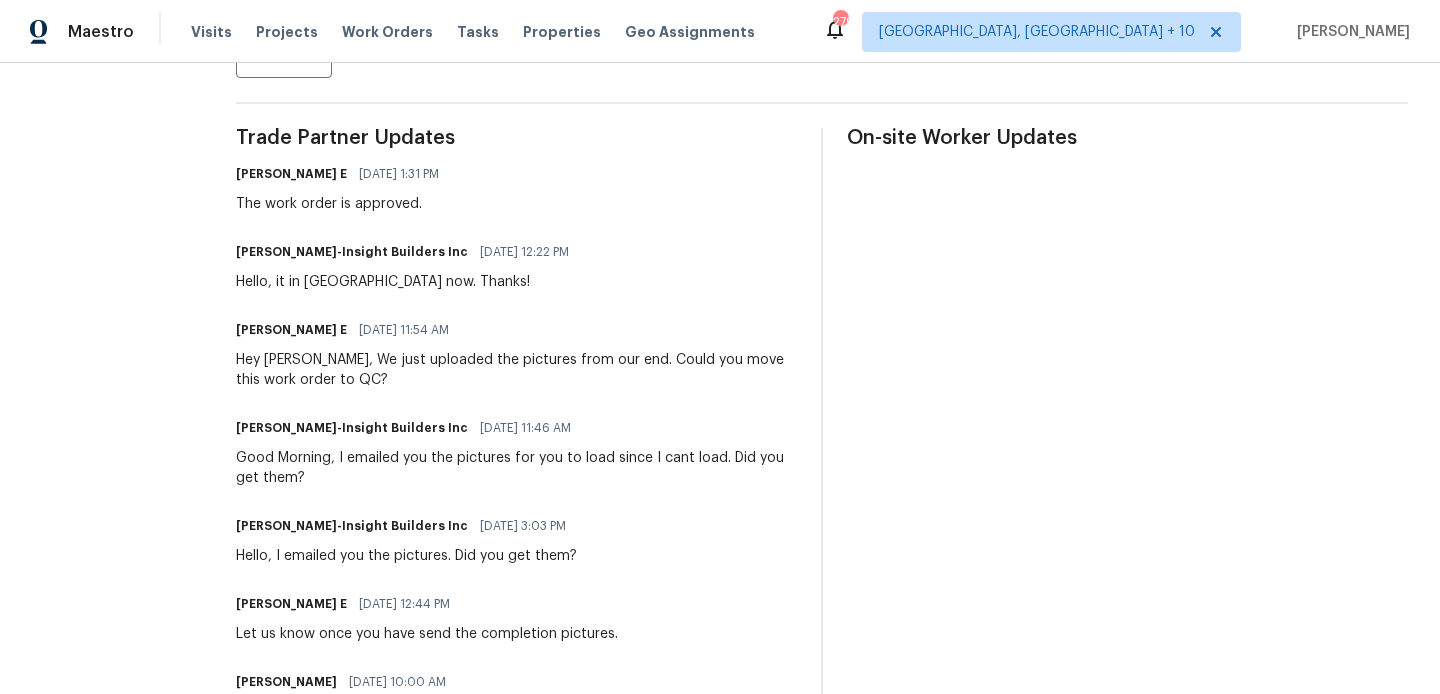scroll, scrollTop: 521, scrollLeft: 0, axis: vertical 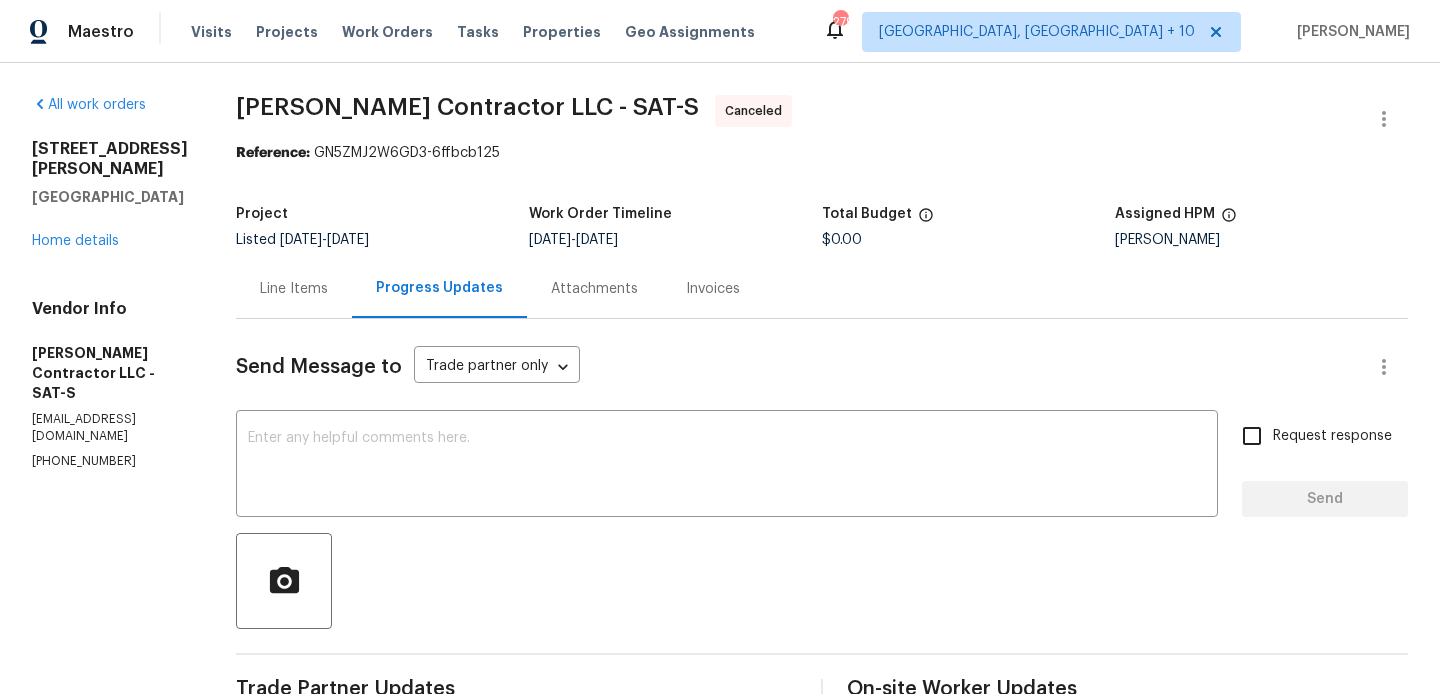 click on "Line Items" at bounding box center [294, 288] 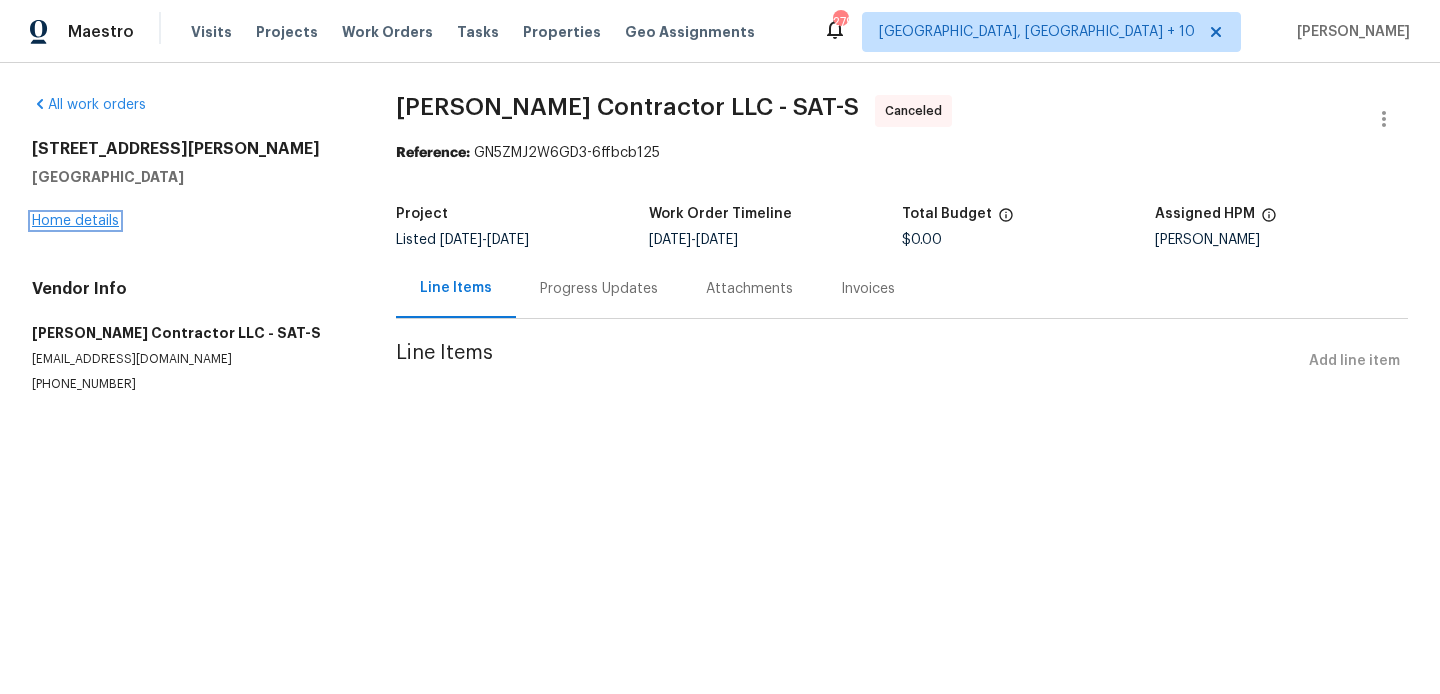 click on "Home details" at bounding box center [75, 221] 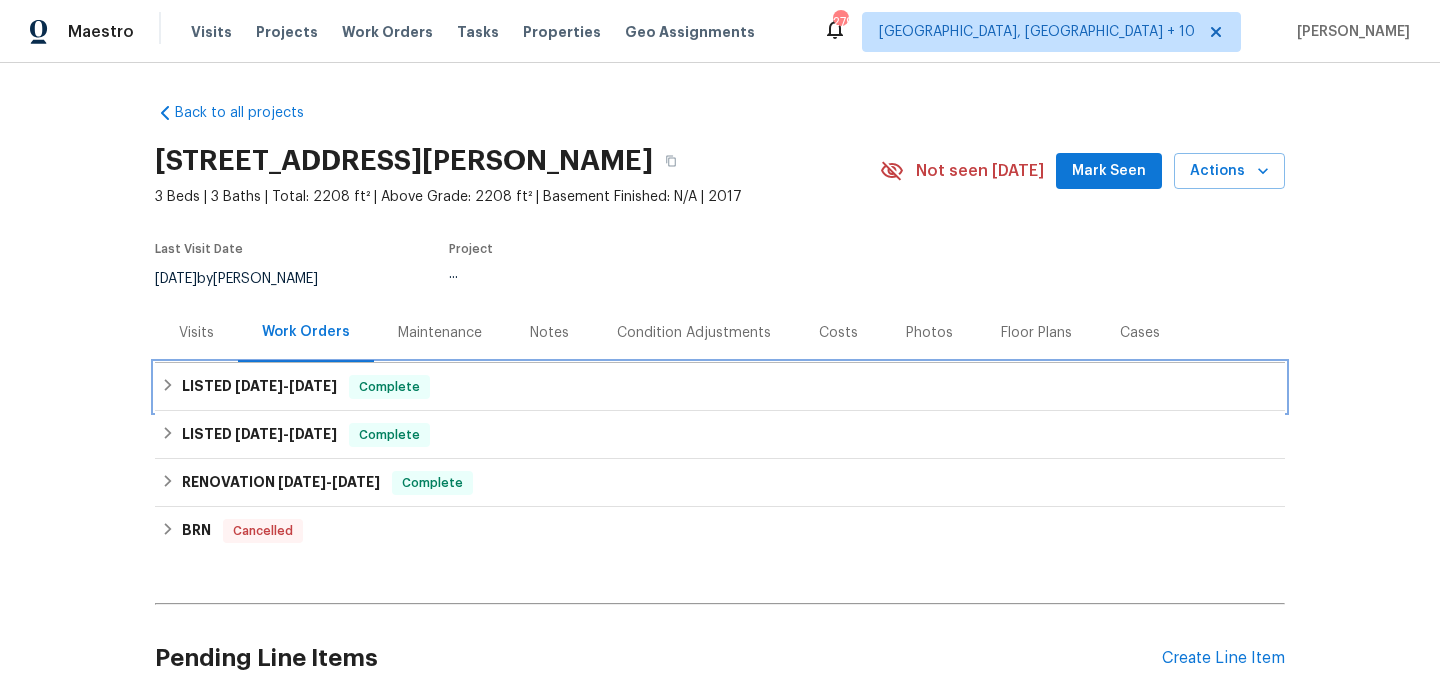 click on "LISTED   7/8/25  -  7/15/25 Complete" at bounding box center (720, 387) 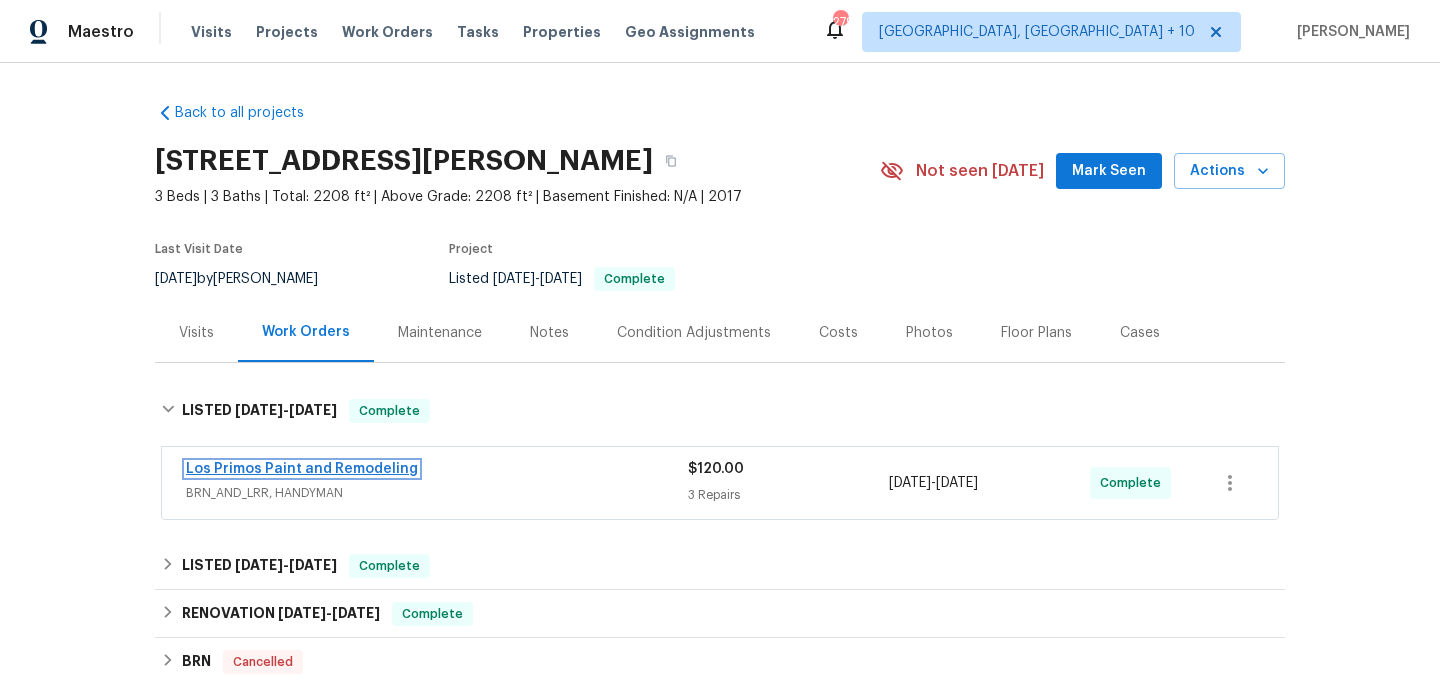 click on "Los Primos Paint and Remodeling" at bounding box center (302, 469) 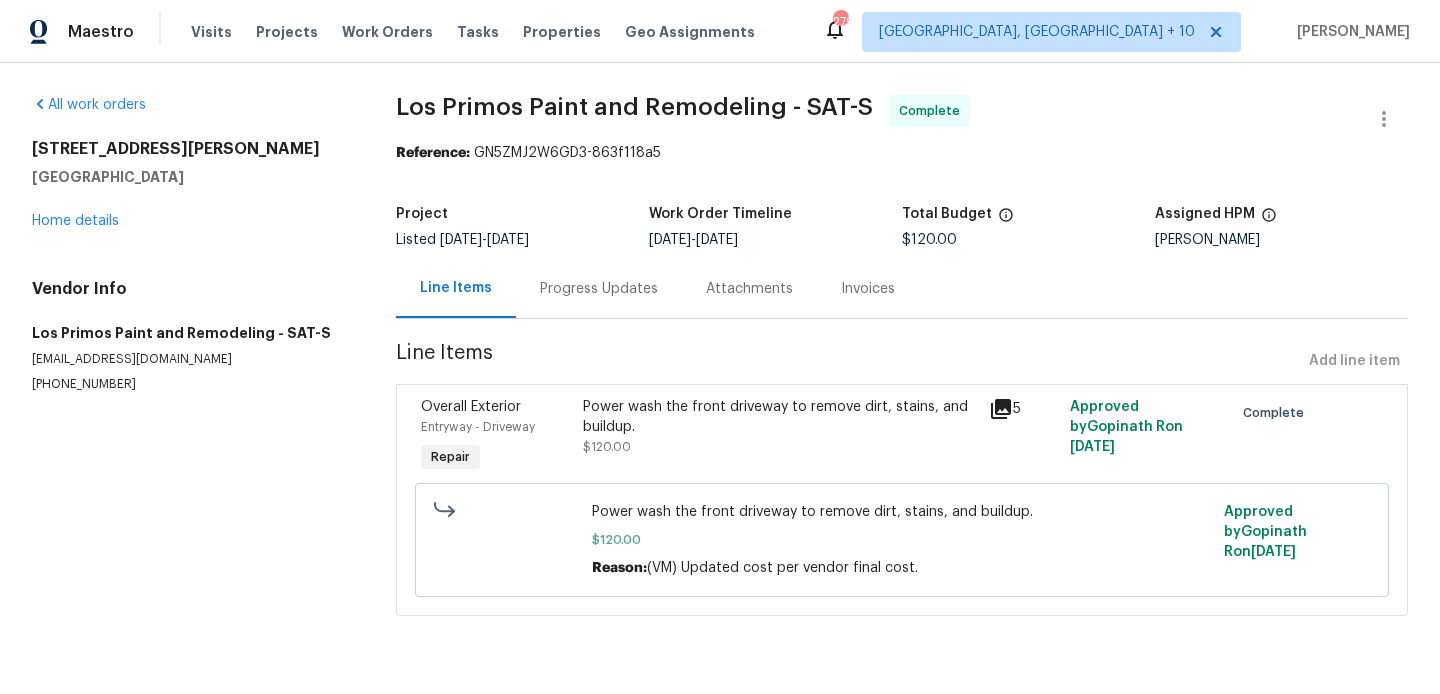 click on "Power wash the front driveway to remove dirt, stains, and buildup." at bounding box center [780, 417] 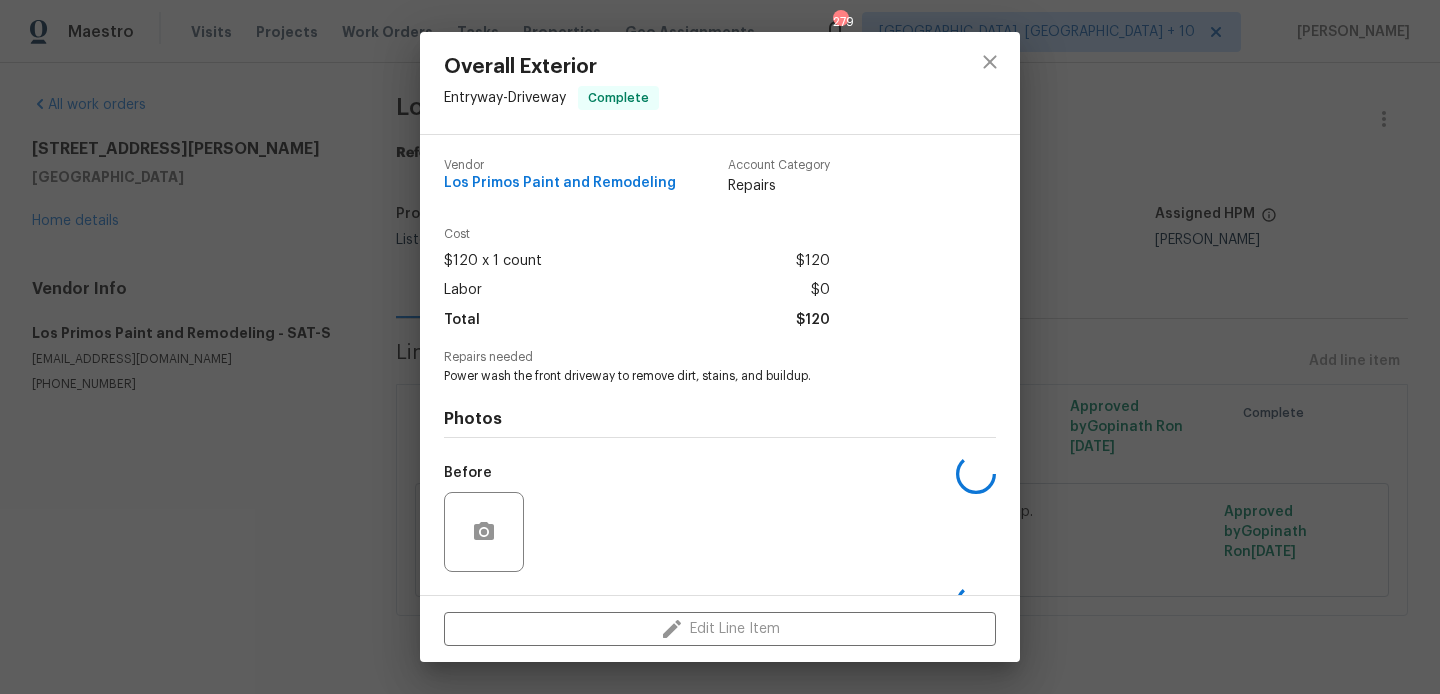 scroll, scrollTop: 127, scrollLeft: 0, axis: vertical 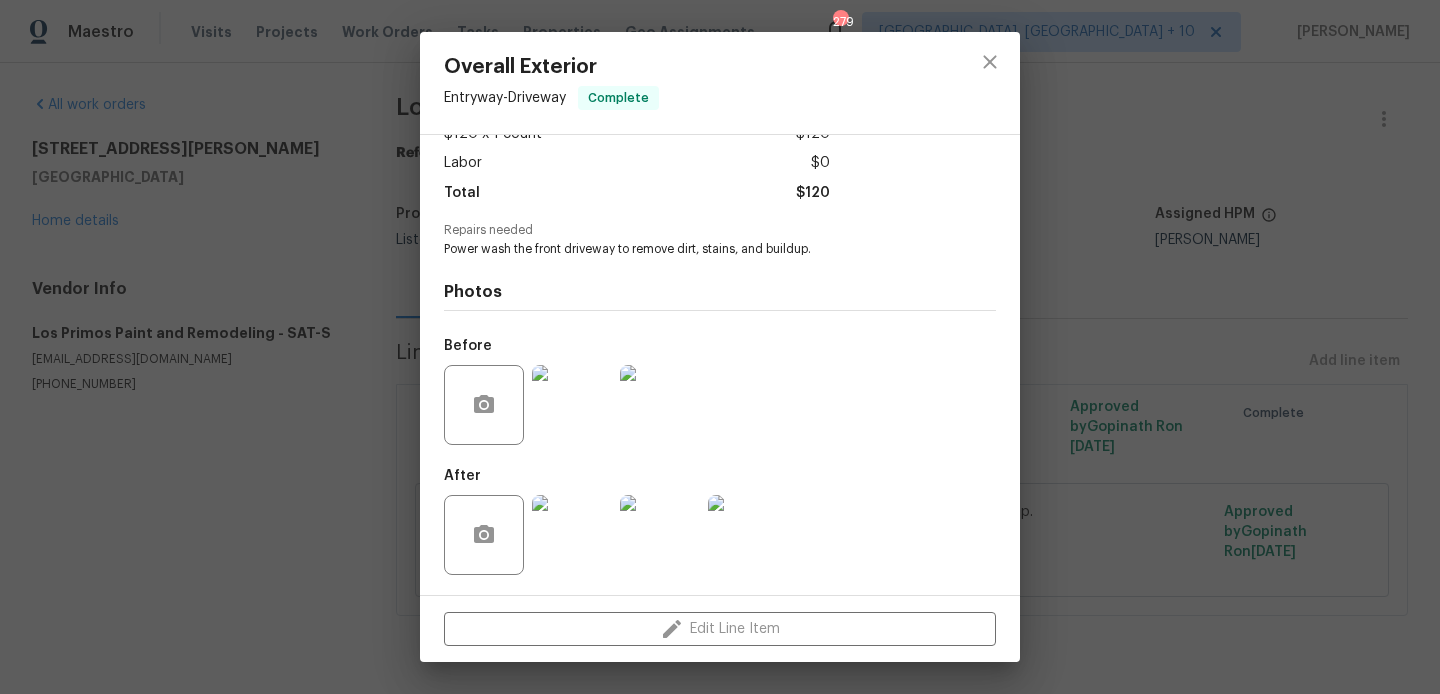 click on "Overall Exterior Entryway  -  Driveway Complete Vendor Los Primos Paint and Remodeling Account Category Repairs Cost $120 x 1 count $120 Labor $0 Total $120 Repairs needed Power wash the front driveway to remove dirt, stains, and buildup. Photos Before After  Edit Line Item" at bounding box center [720, 347] 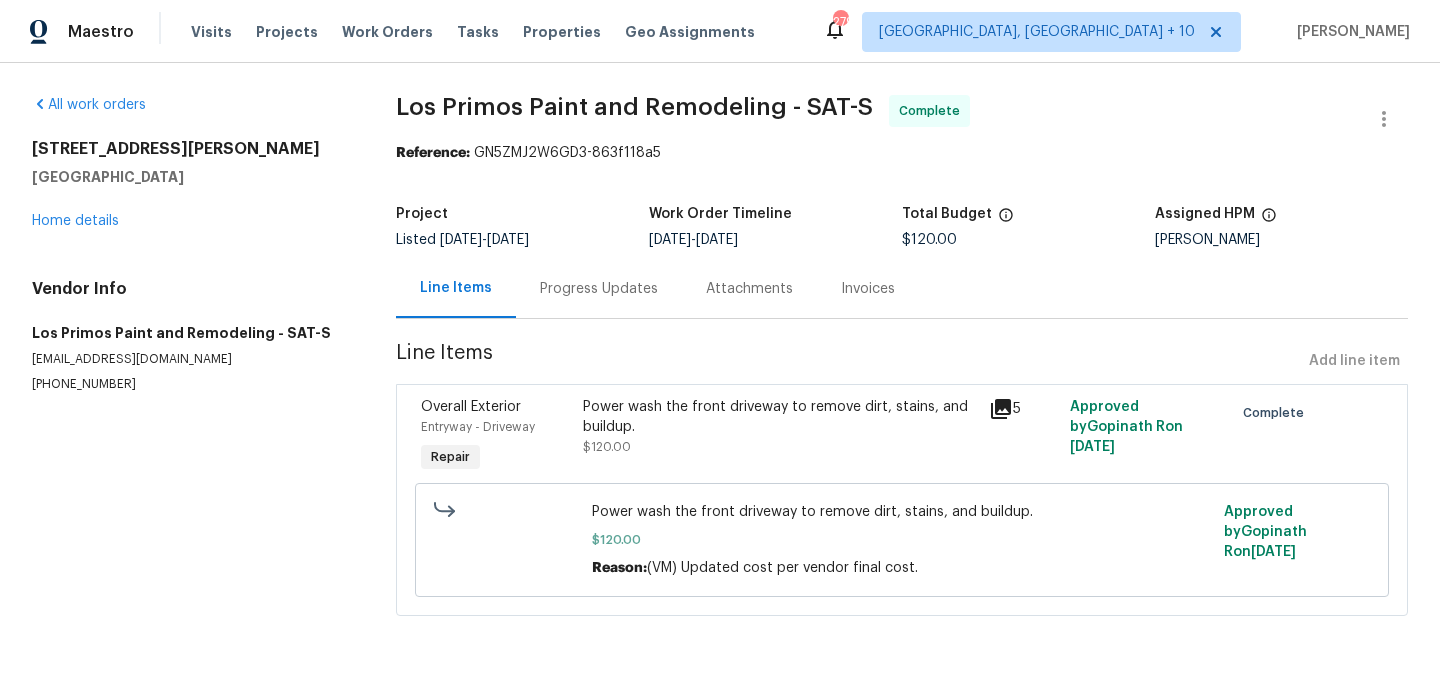 click on "Progress Updates" at bounding box center (599, 289) 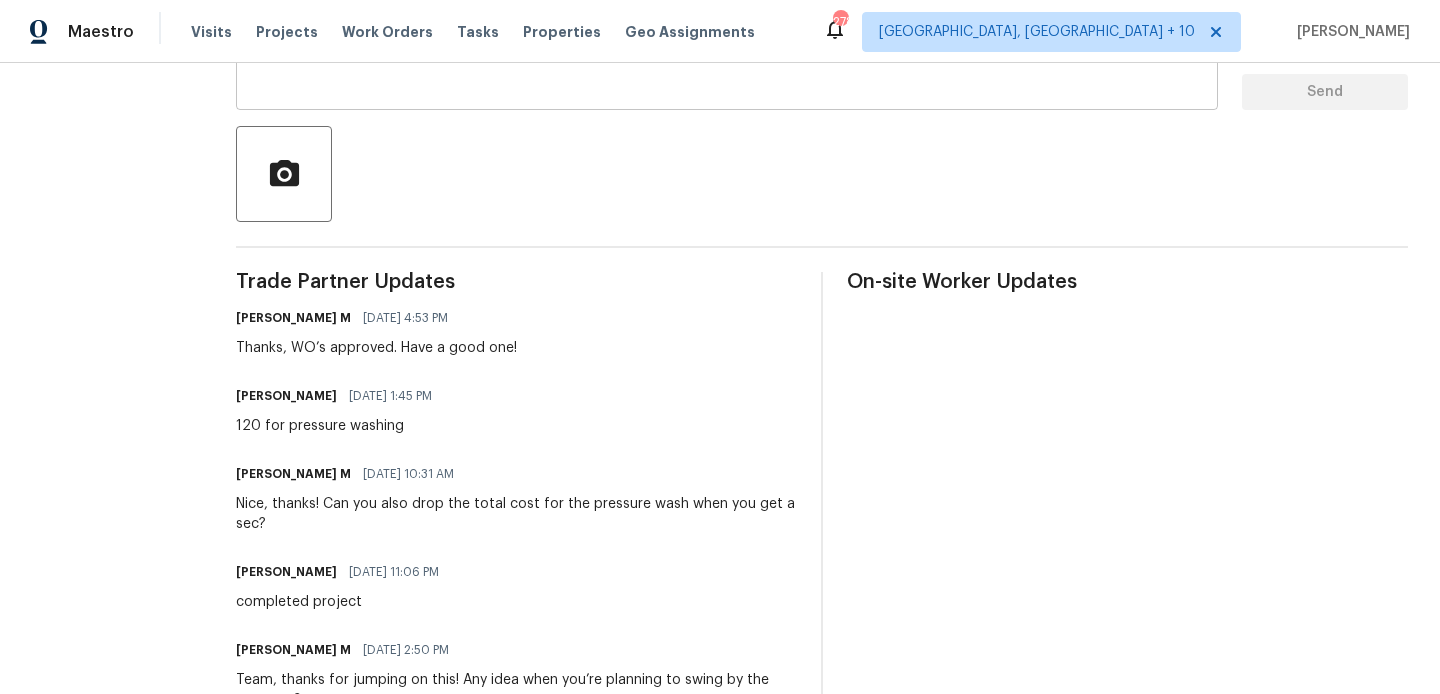 scroll, scrollTop: 637, scrollLeft: 0, axis: vertical 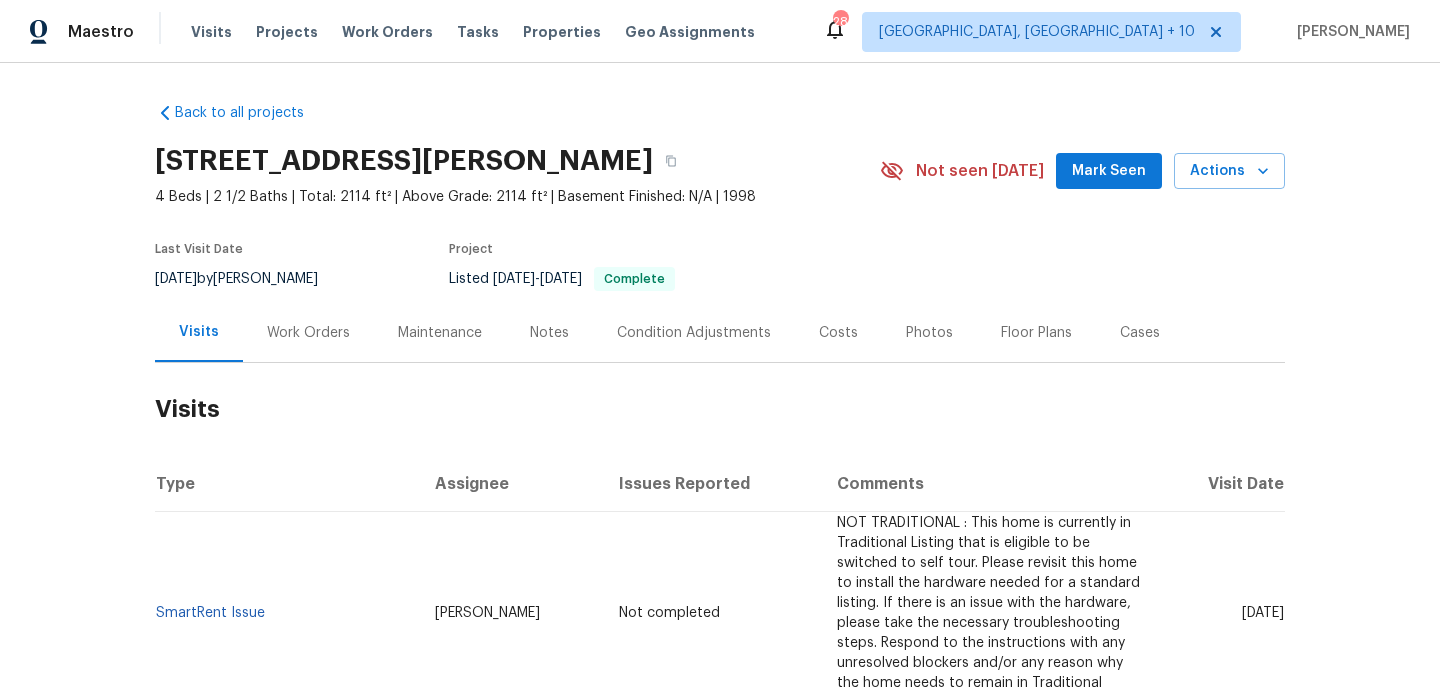 click on "Work Orders" at bounding box center [308, 333] 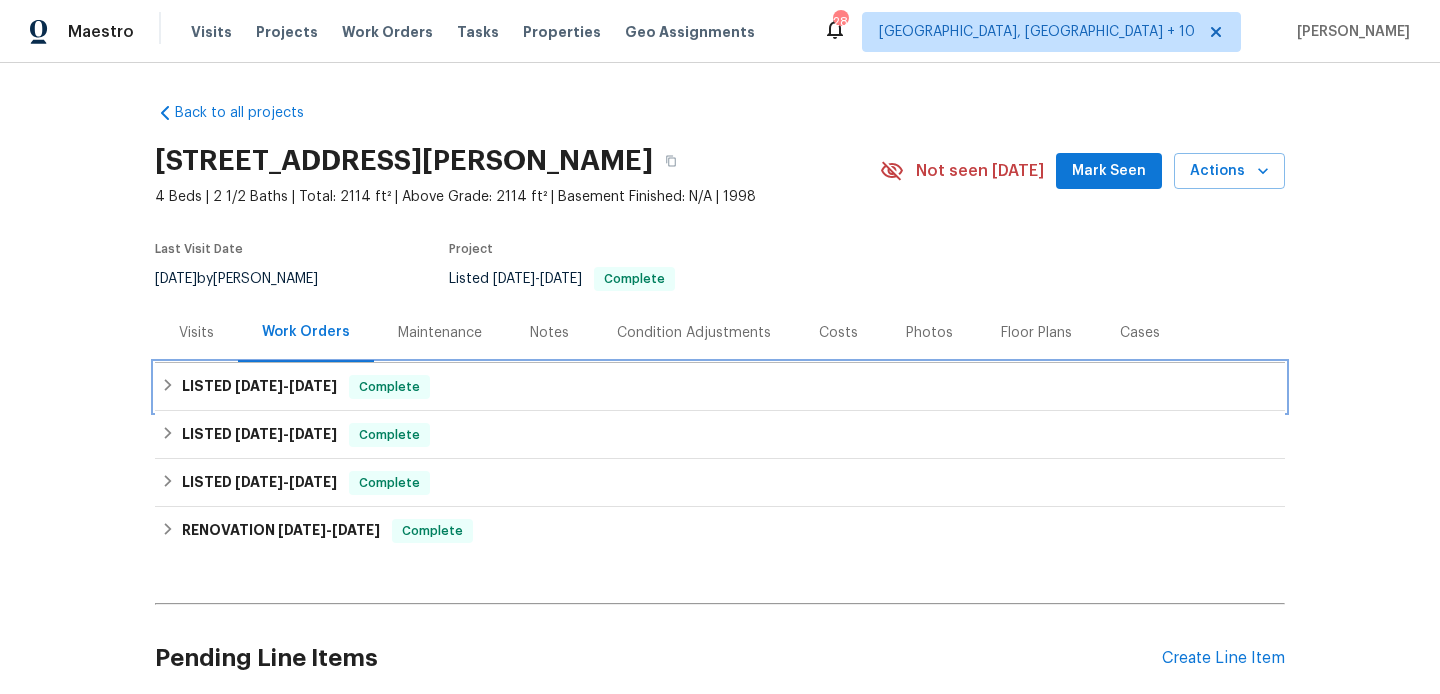 click on "LISTED   [DATE]  -  [DATE] Complete" at bounding box center [720, 387] 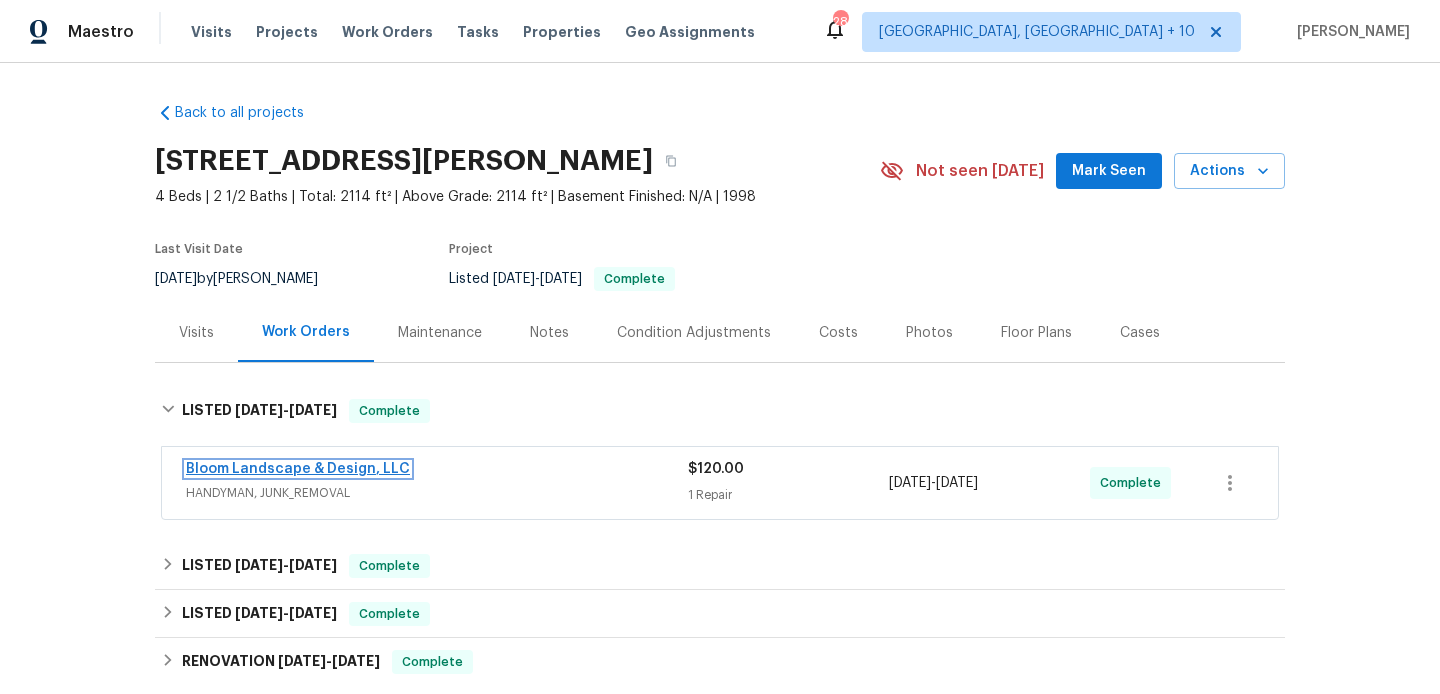 click on "Bloom Landscape & Design, LLC" at bounding box center [298, 469] 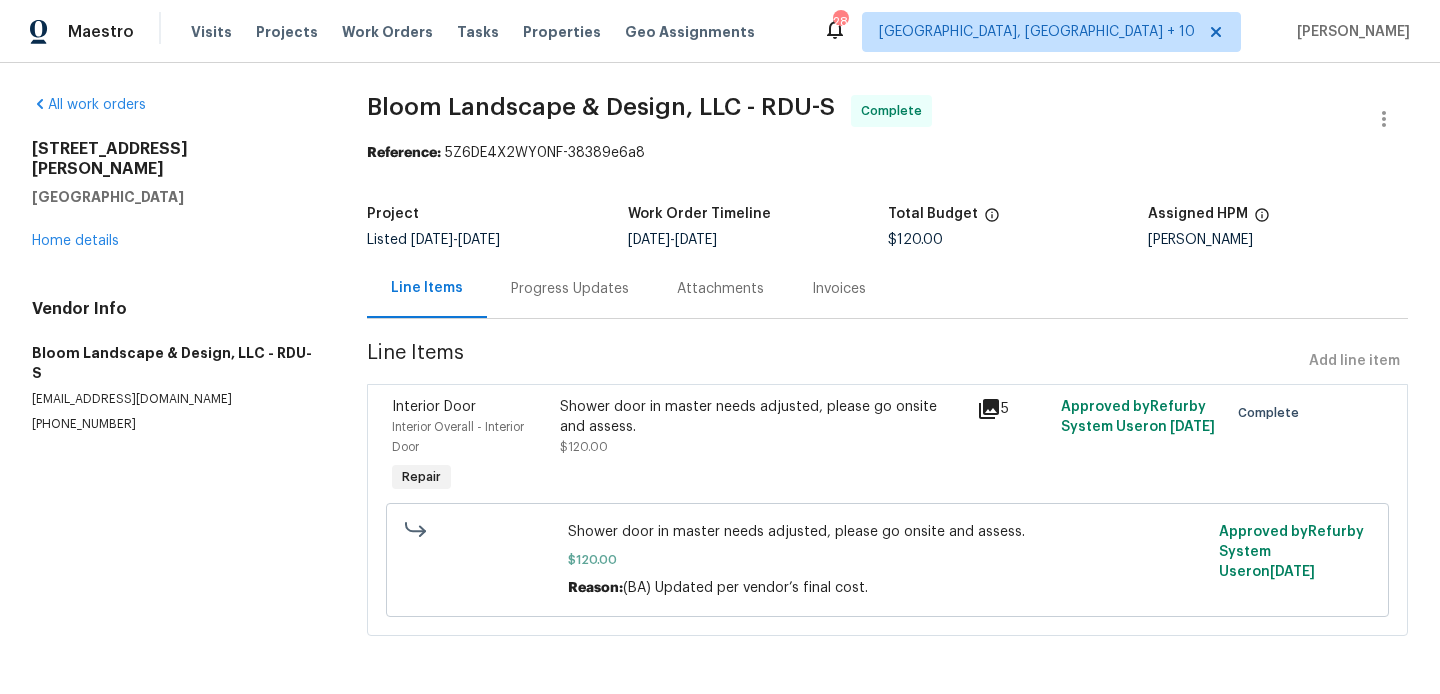 click on "Progress Updates" at bounding box center (570, 289) 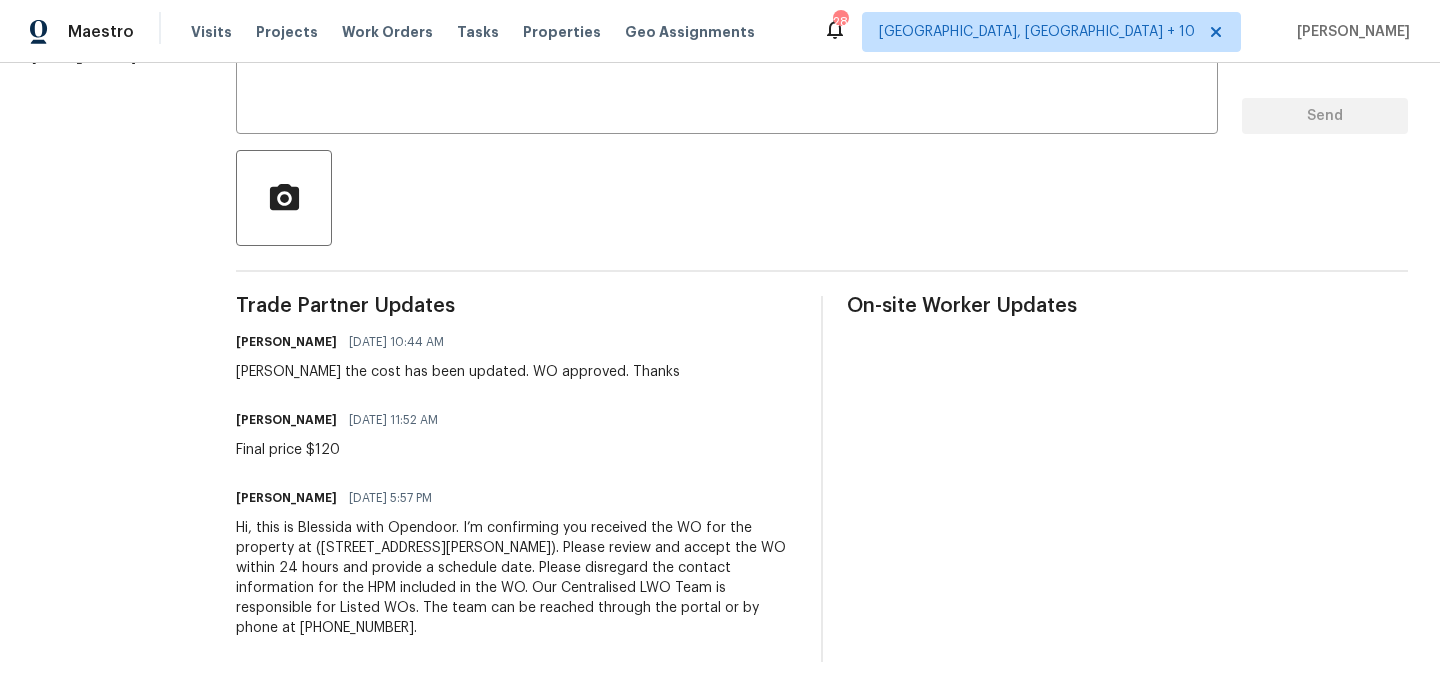 scroll, scrollTop: 0, scrollLeft: 0, axis: both 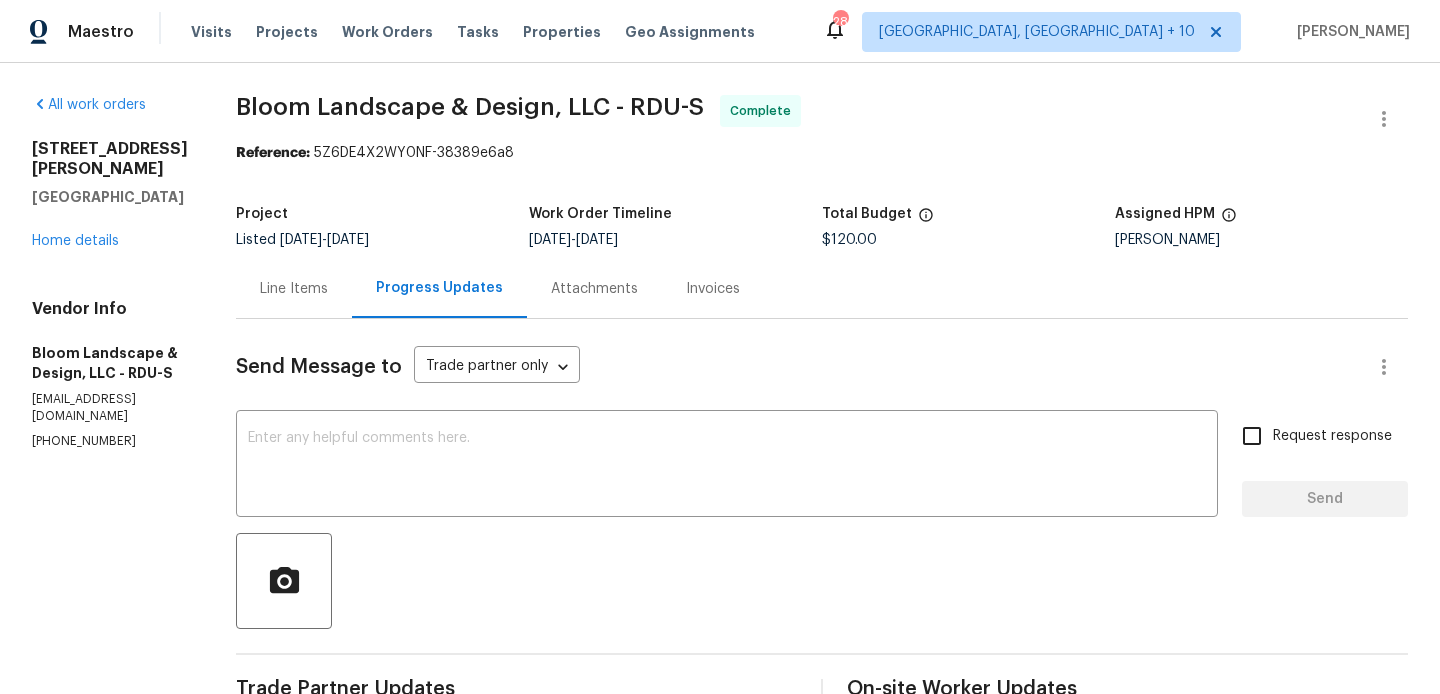 click on "Line Items" at bounding box center (294, 288) 